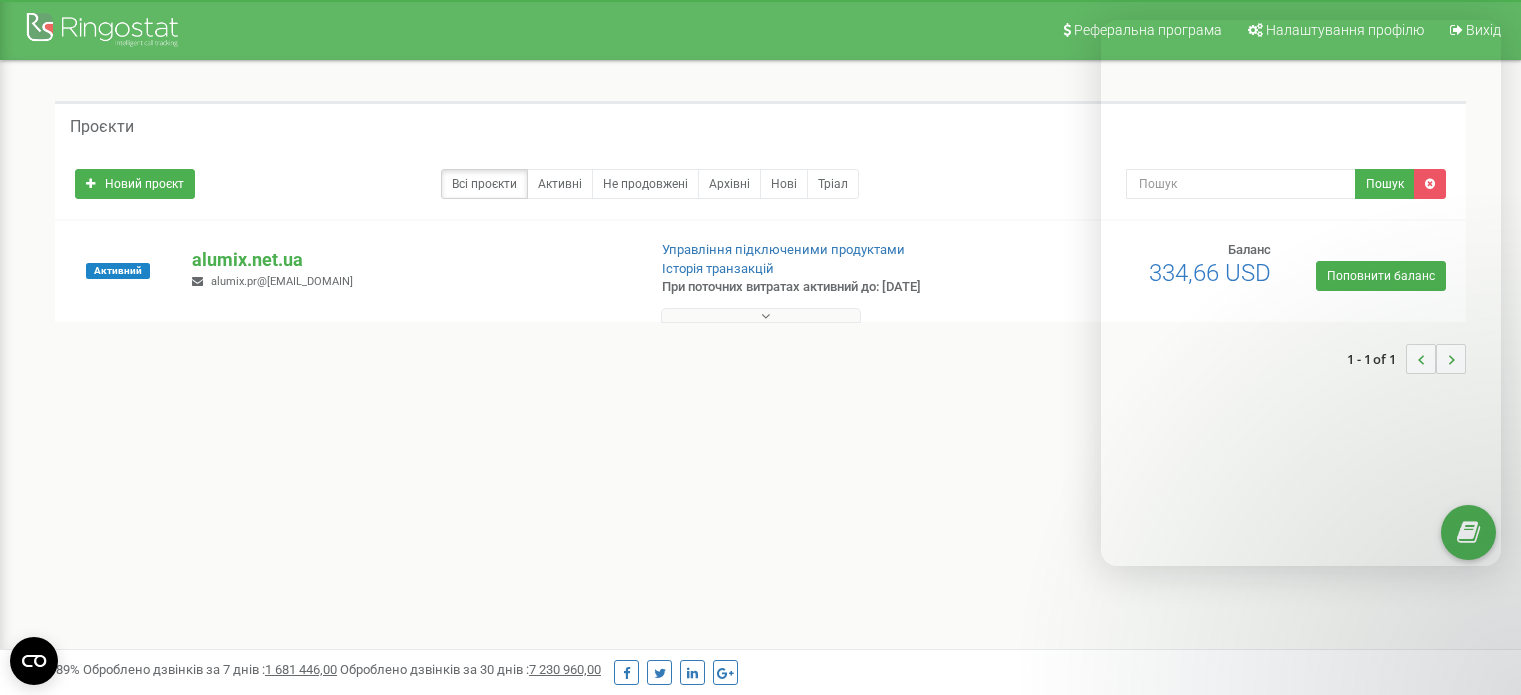 scroll, scrollTop: 0, scrollLeft: 0, axis: both 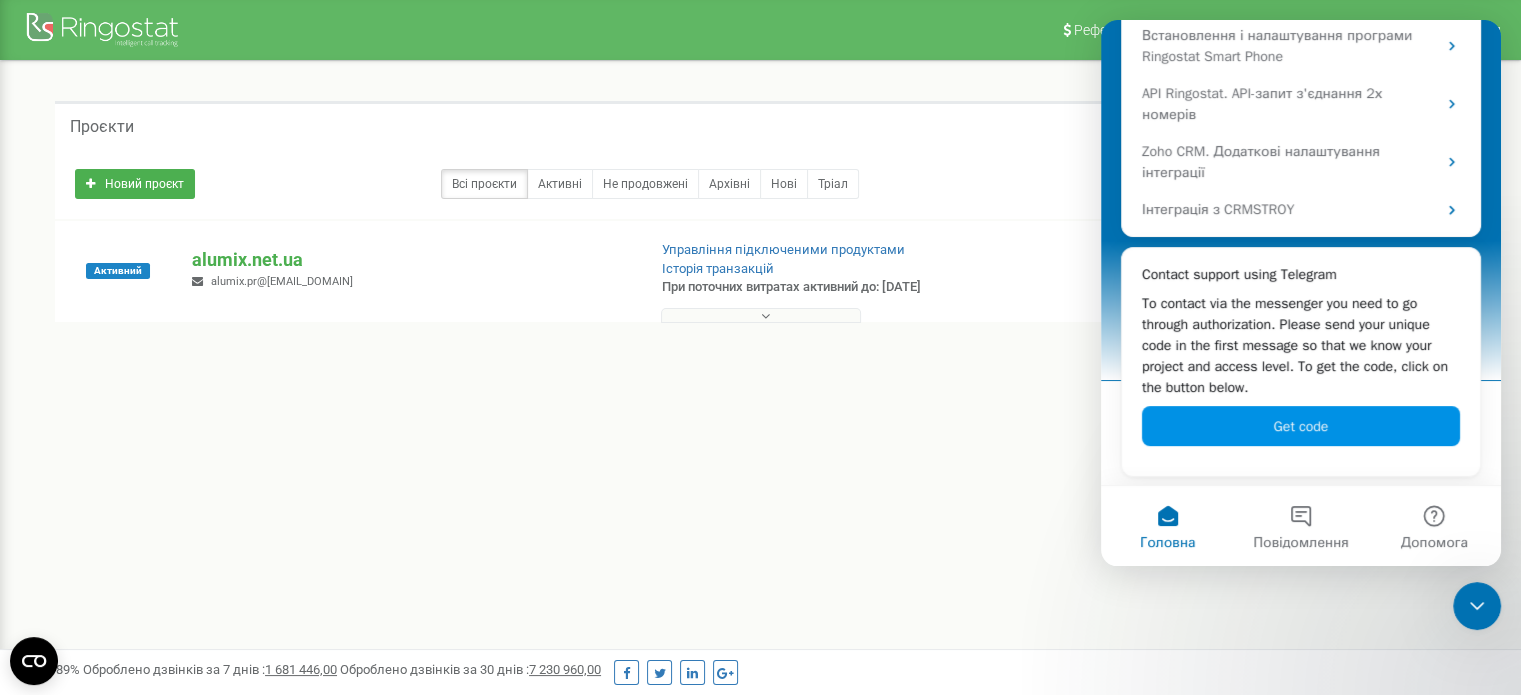 click on "Get code" at bounding box center (1301, 426) 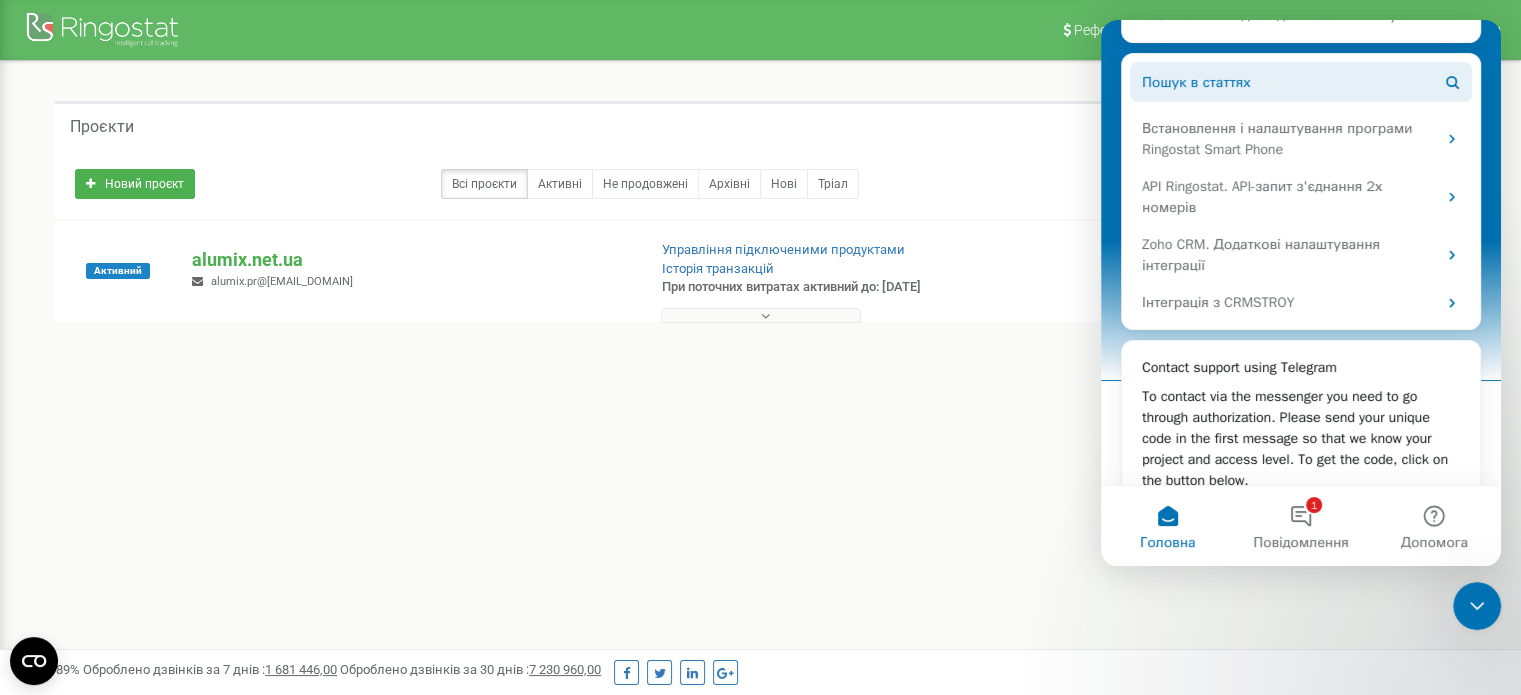 scroll, scrollTop: 381, scrollLeft: 0, axis: vertical 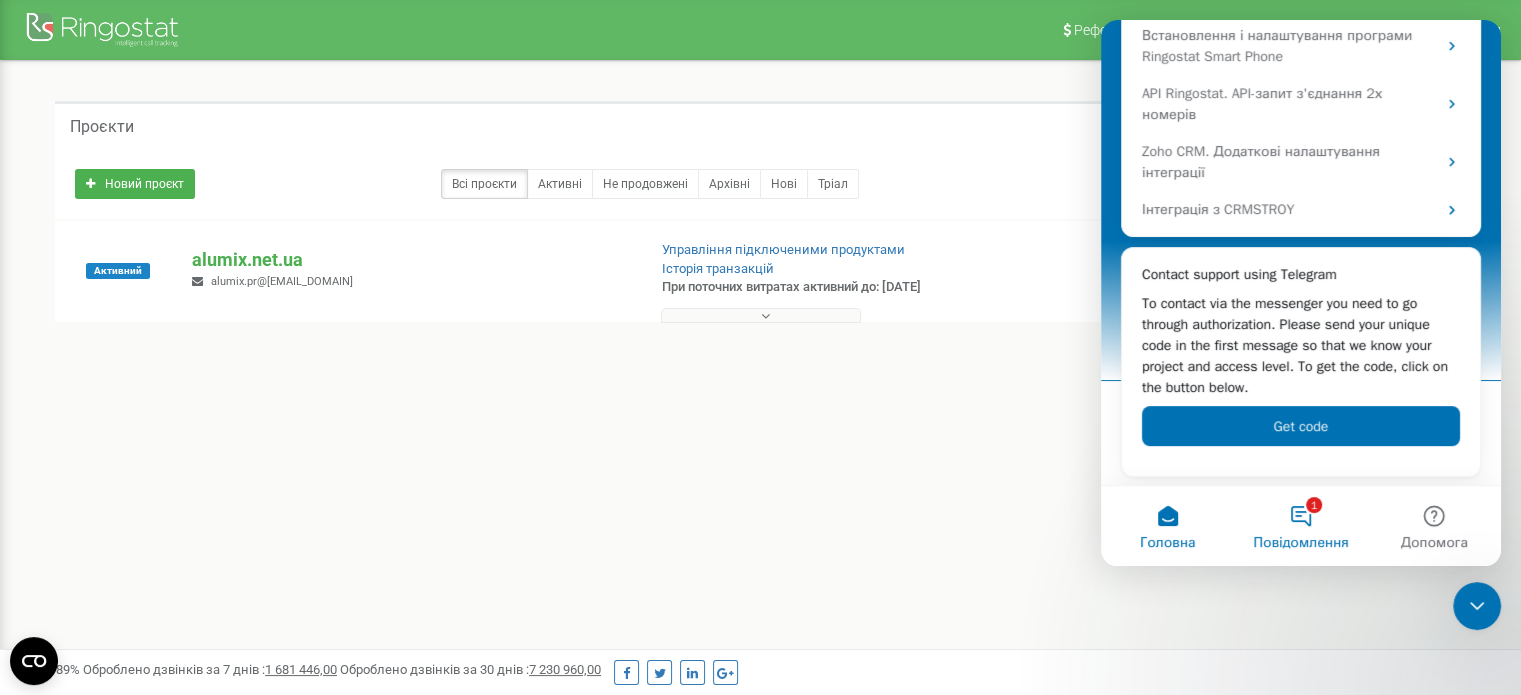 click on "1 Повідомлення" at bounding box center [1300, 526] 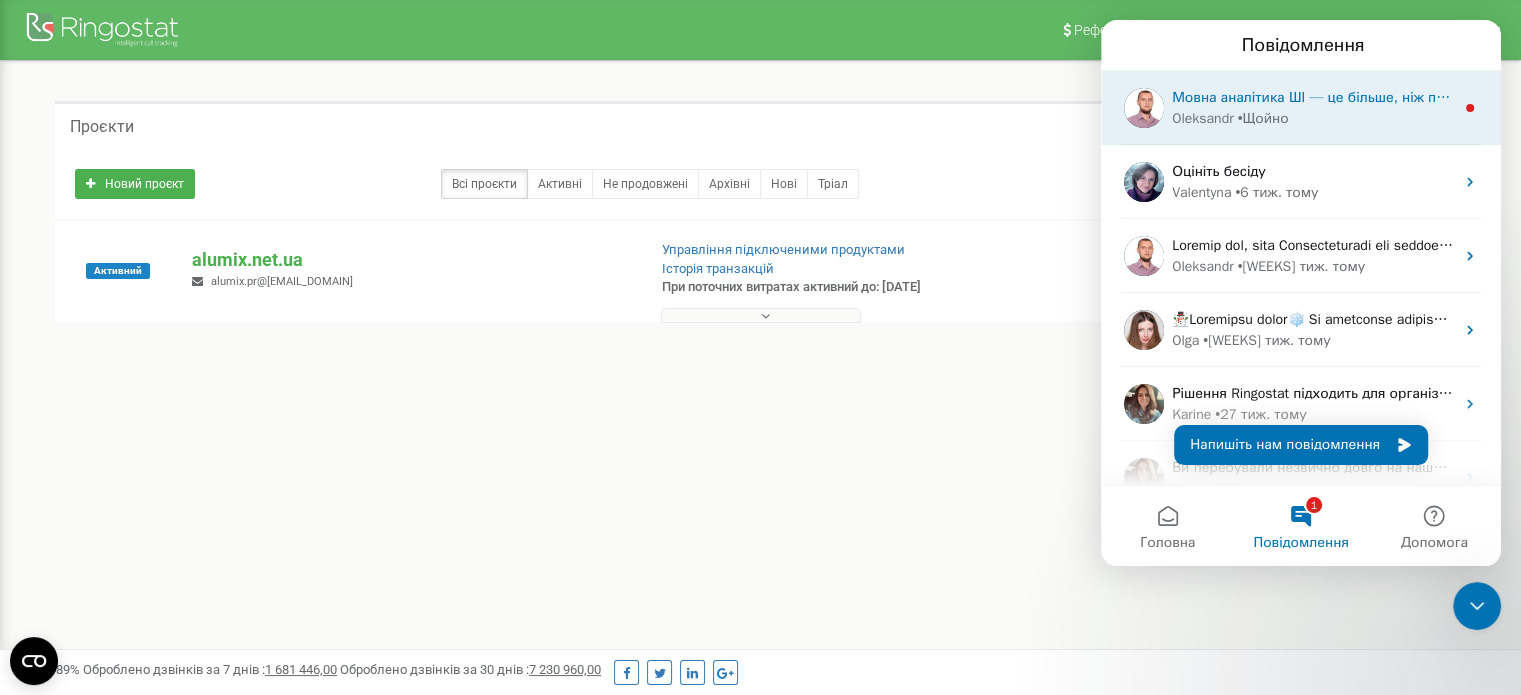 click on "Мовна аналітика ШІ — це більше, ніж просто транскрипція дзвінків. Це інтелектуальний аналіз, який підсвічує слабкі місця, допомагає команді продавати краще й підвищує рівень обслуговування.  Побач усе в дії: ми проведемо персональне демо для тебе., Покажемо, як AI адаптується під твій бізнес., Без зайвих слів — тільки те, що справді допомагає." at bounding box center (2367, 97) 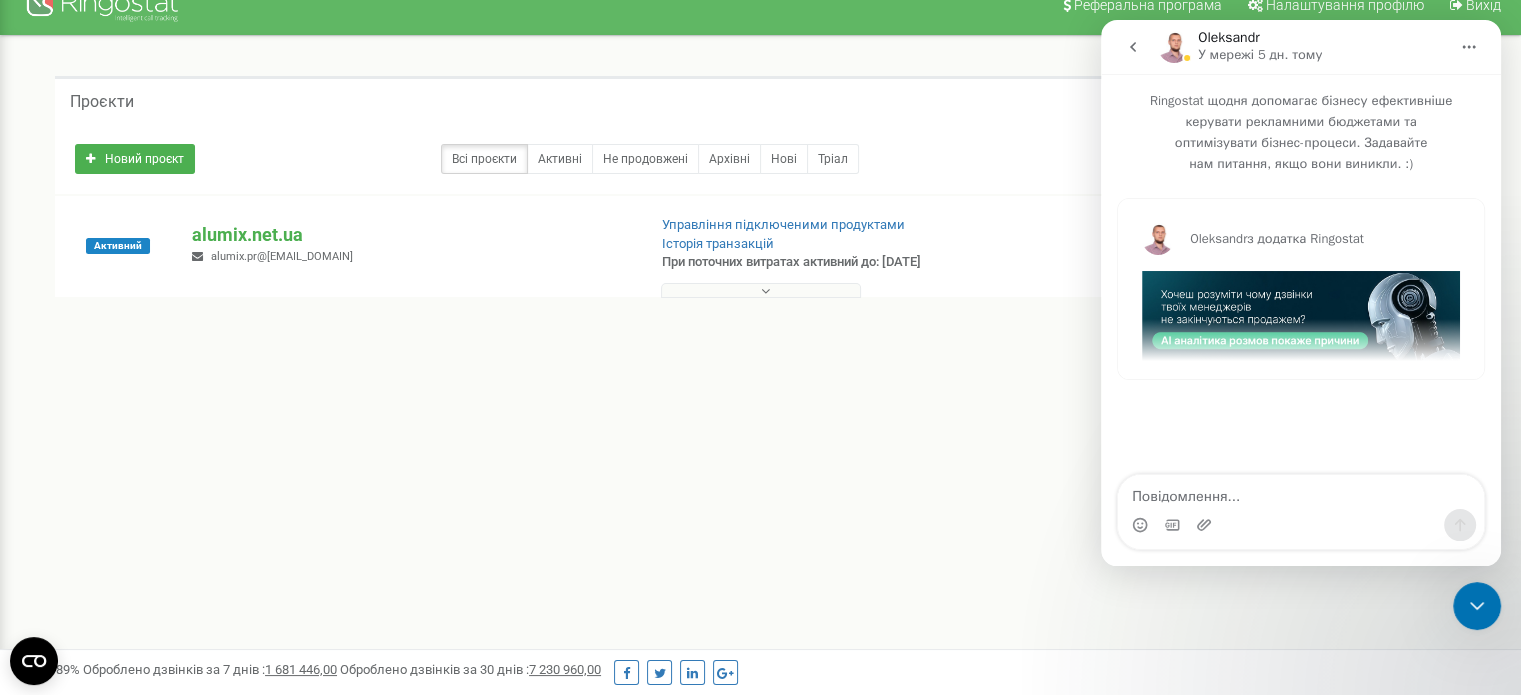 scroll, scrollTop: 0, scrollLeft: 0, axis: both 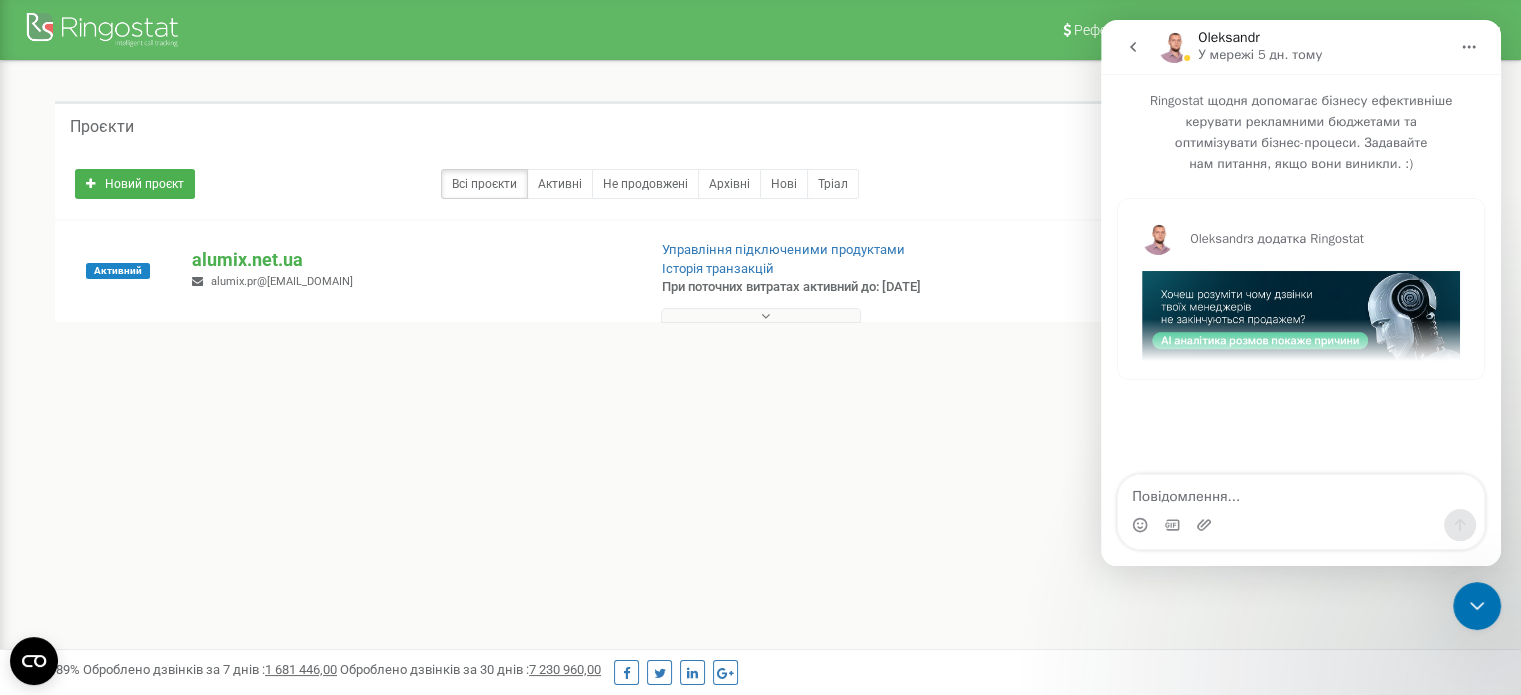 click 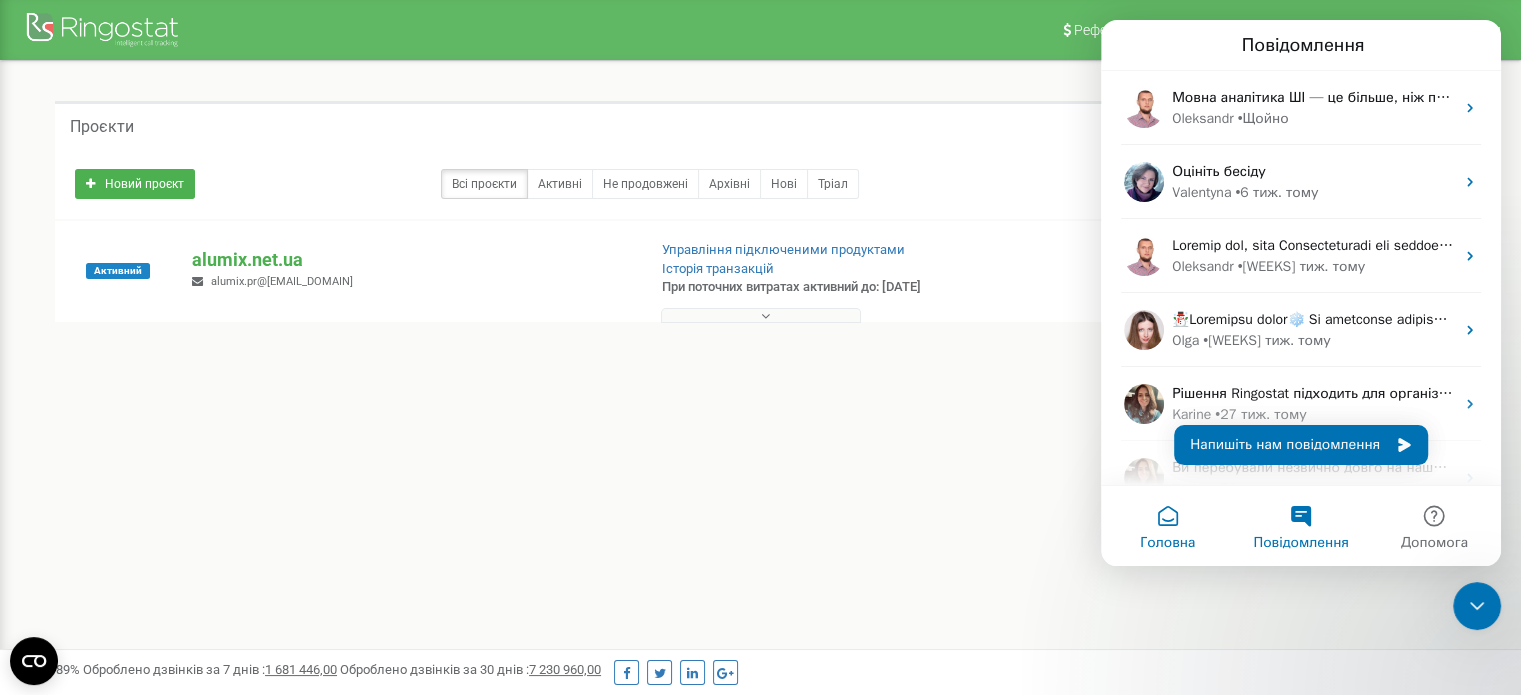 click on "Головна" at bounding box center (1167, 543) 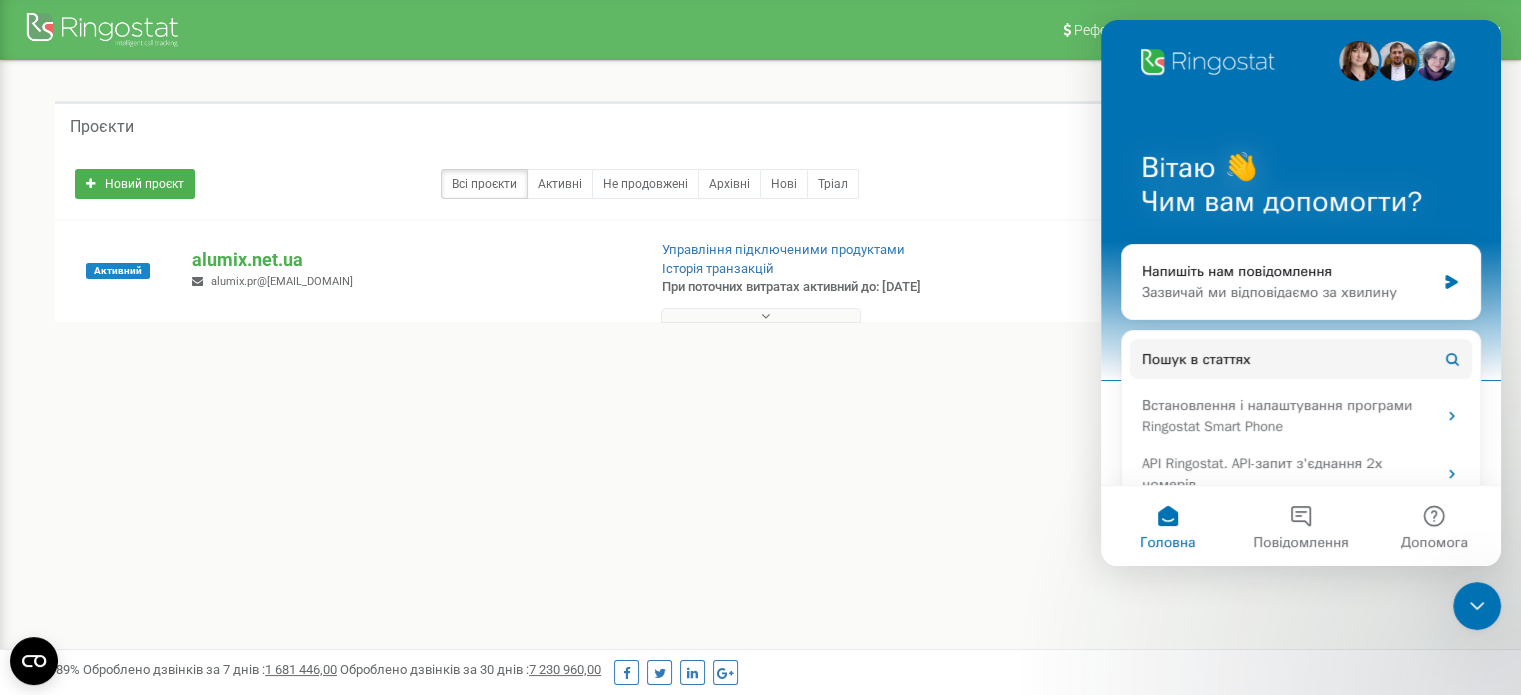 scroll, scrollTop: 0, scrollLeft: 0, axis: both 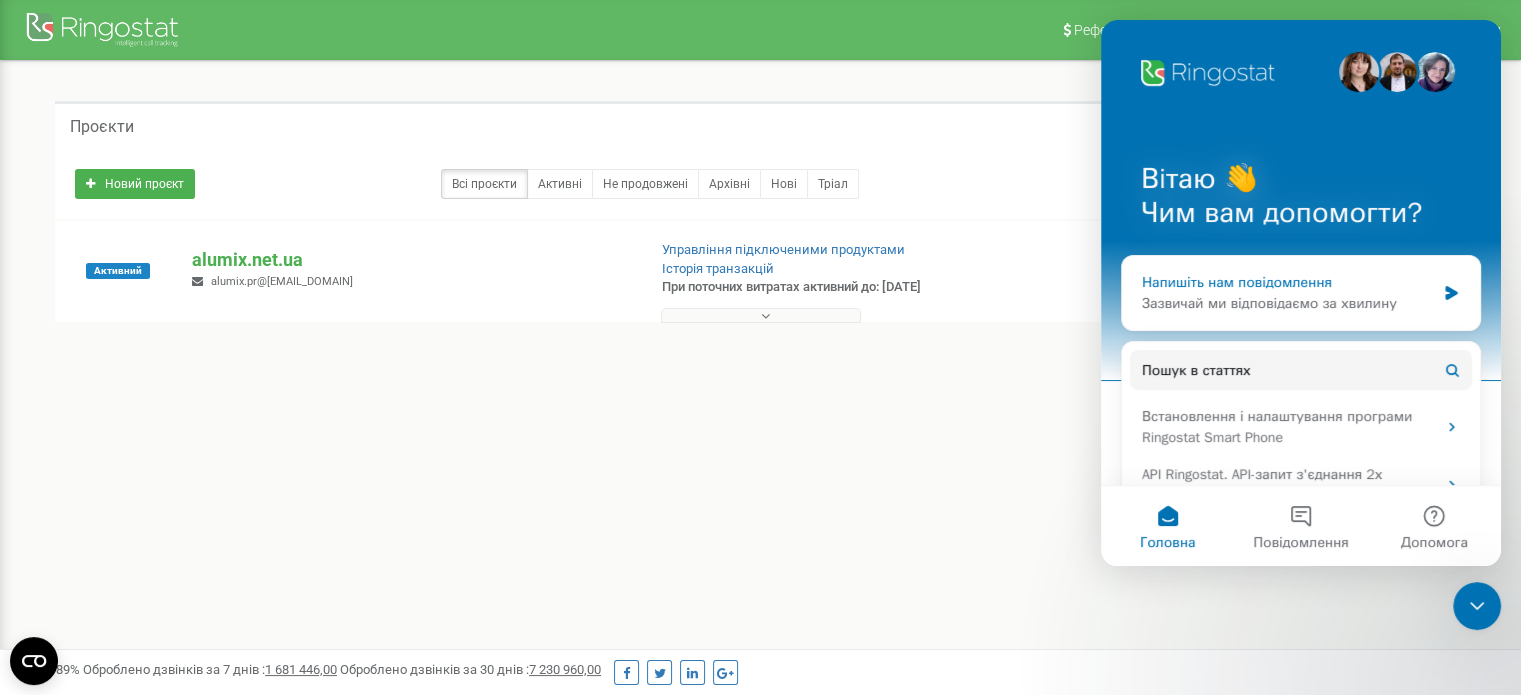 click on "Напишіть нам повідомлення" at bounding box center [1288, 282] 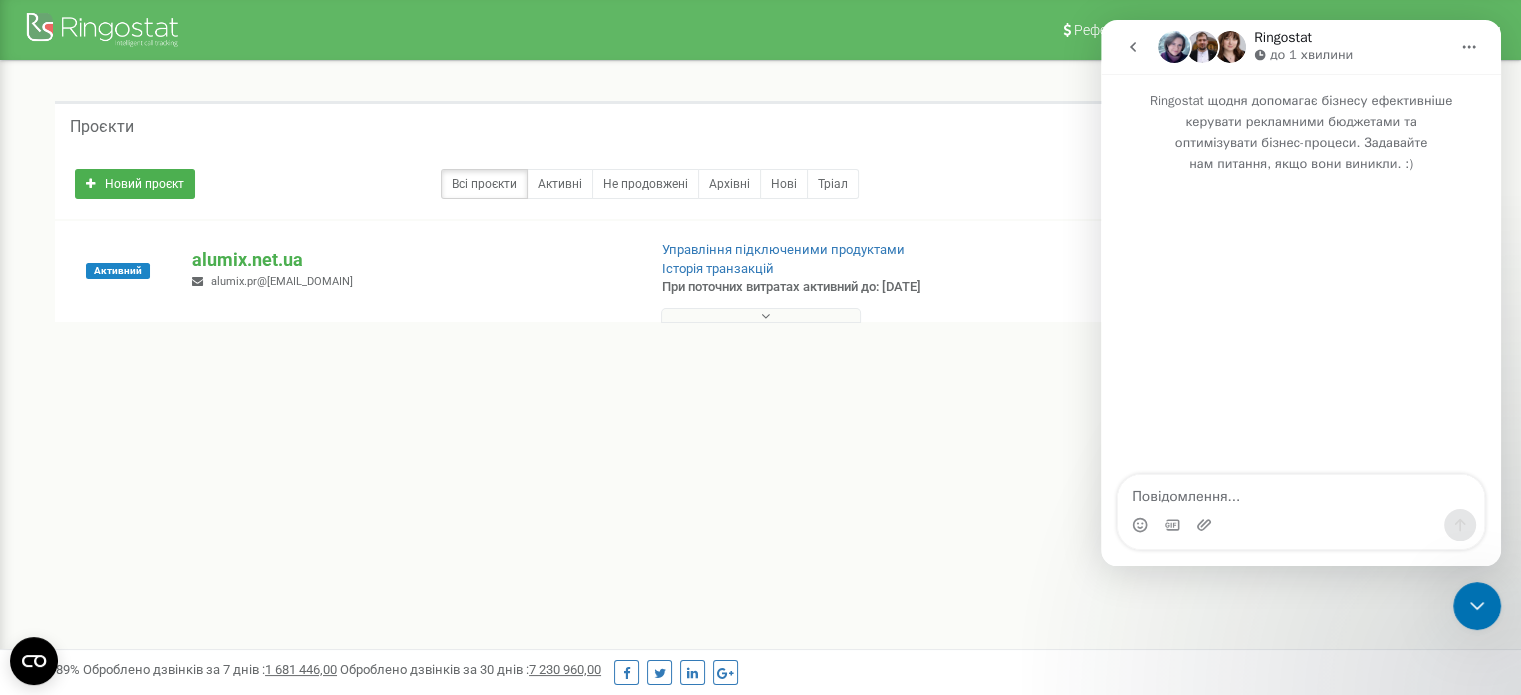 click 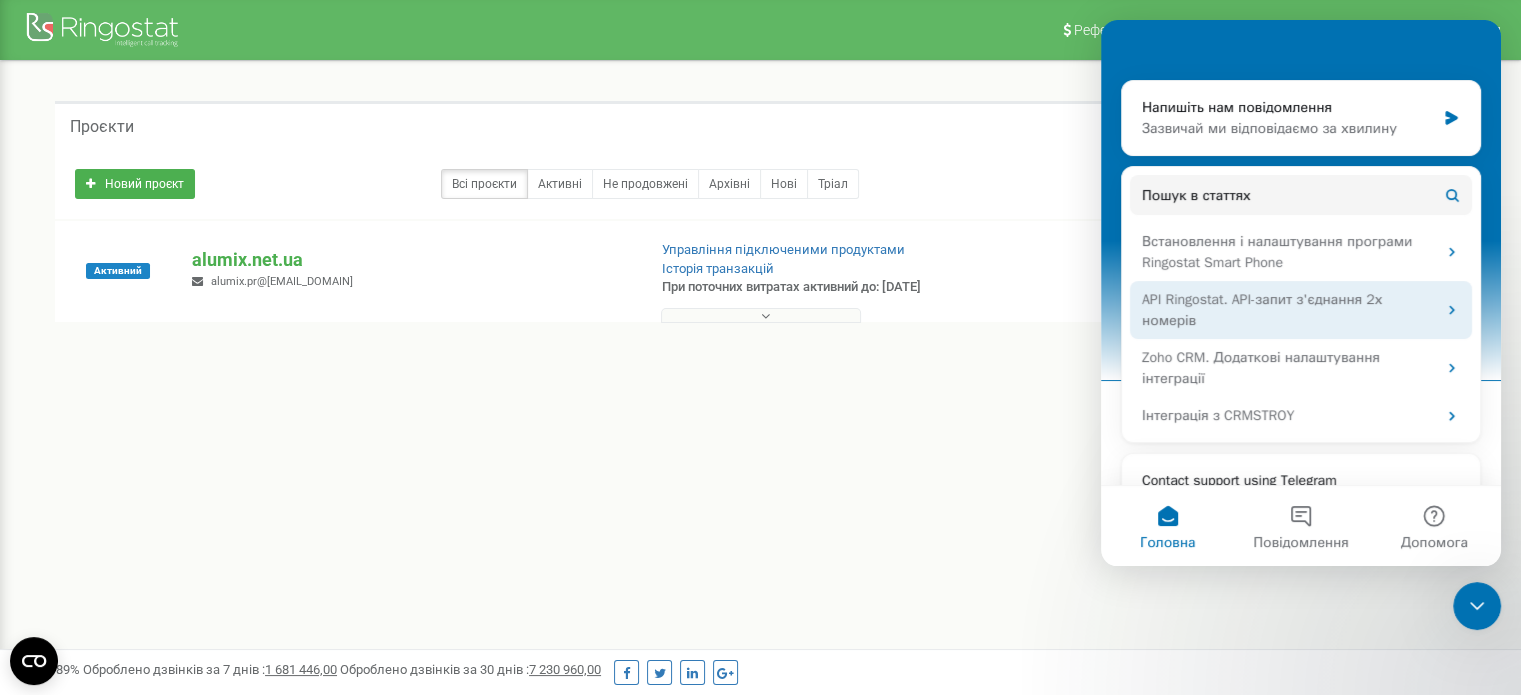 scroll, scrollTop: 381, scrollLeft: 0, axis: vertical 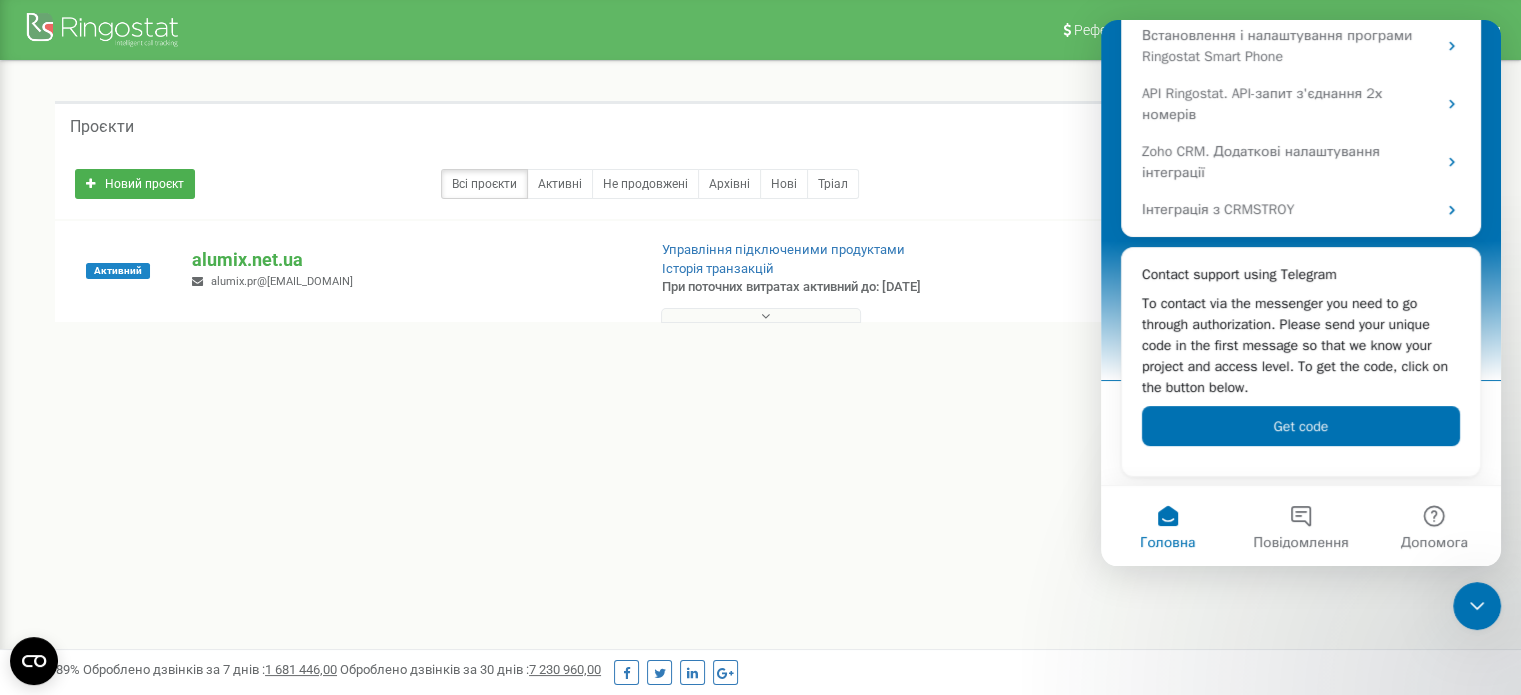 drag, startPoint x: 1068, startPoint y: 567, endPoint x: 1076, endPoint y: 552, distance: 17 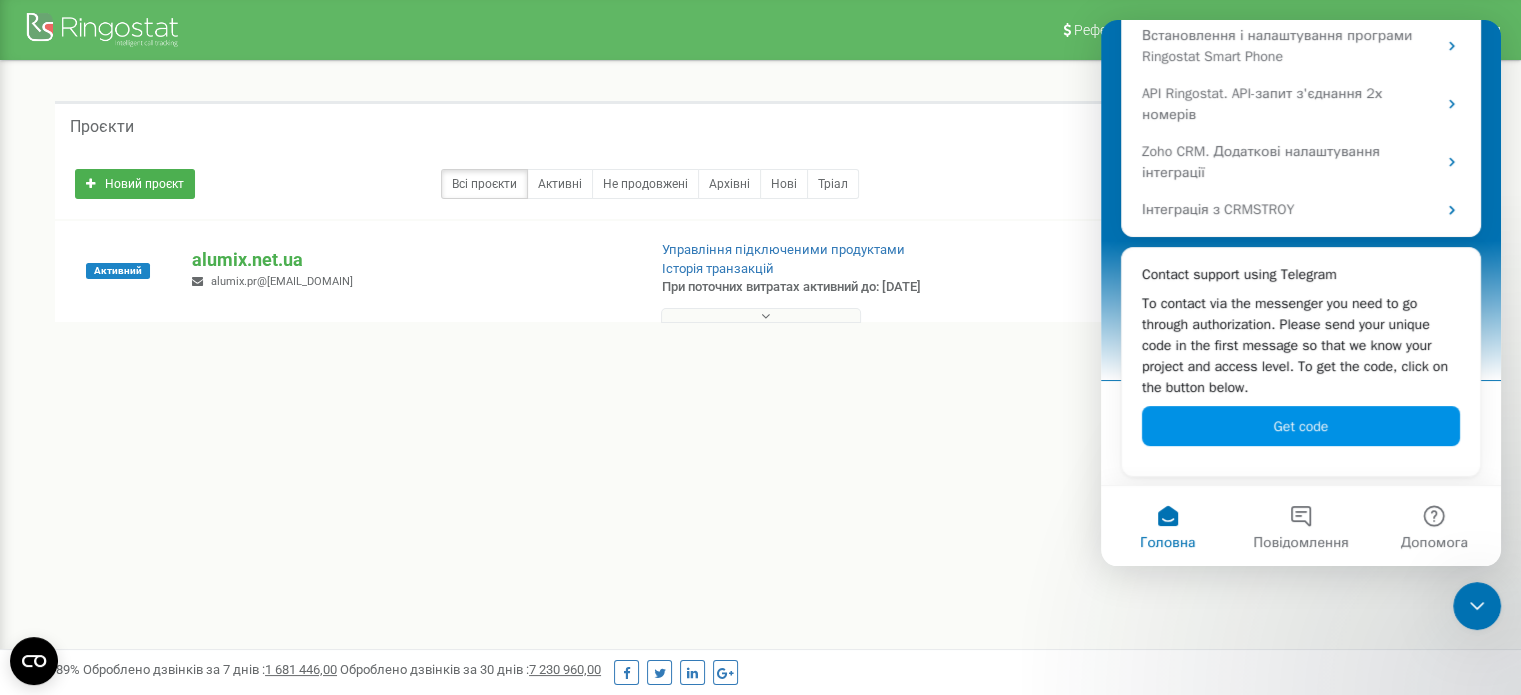 click on "Get code" at bounding box center [1301, 426] 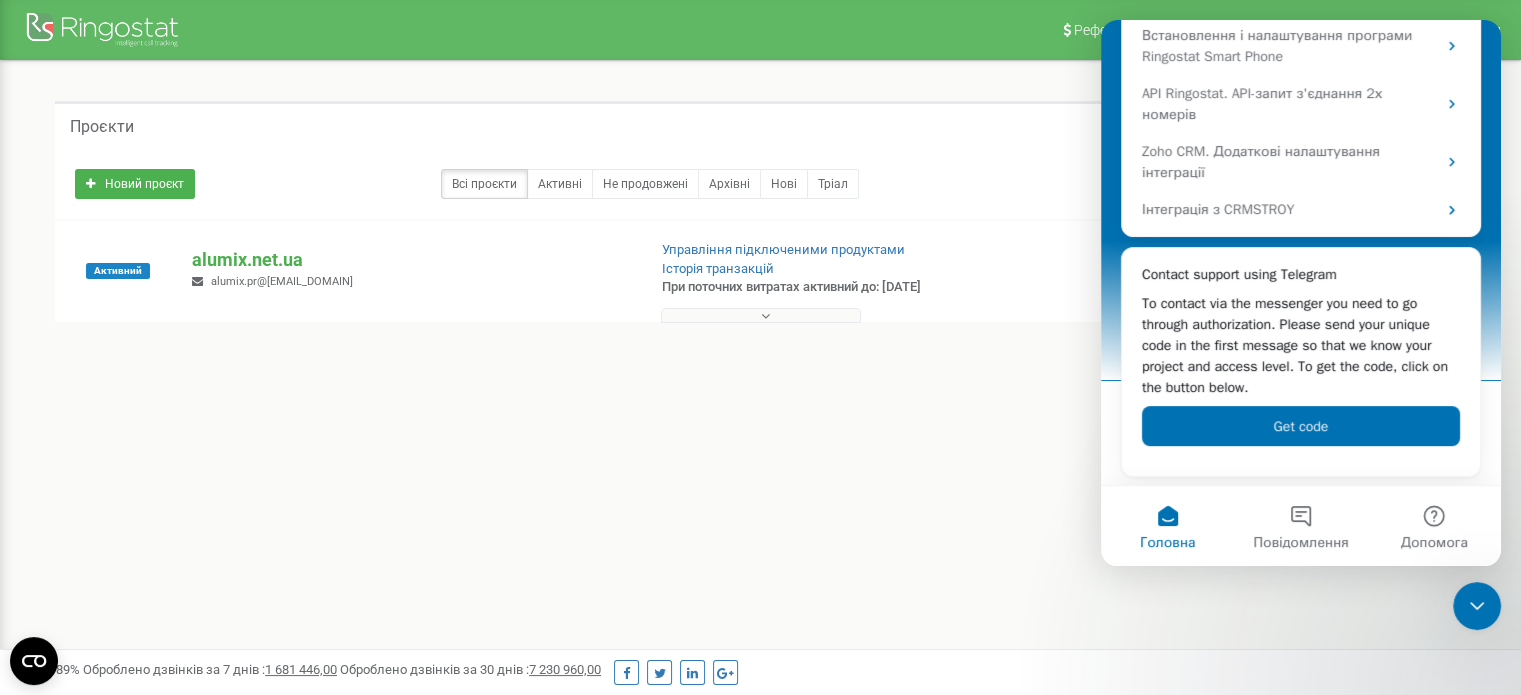 click on "alumix.net.ua
alumix.pr@gmail.com" at bounding box center [410, 269] 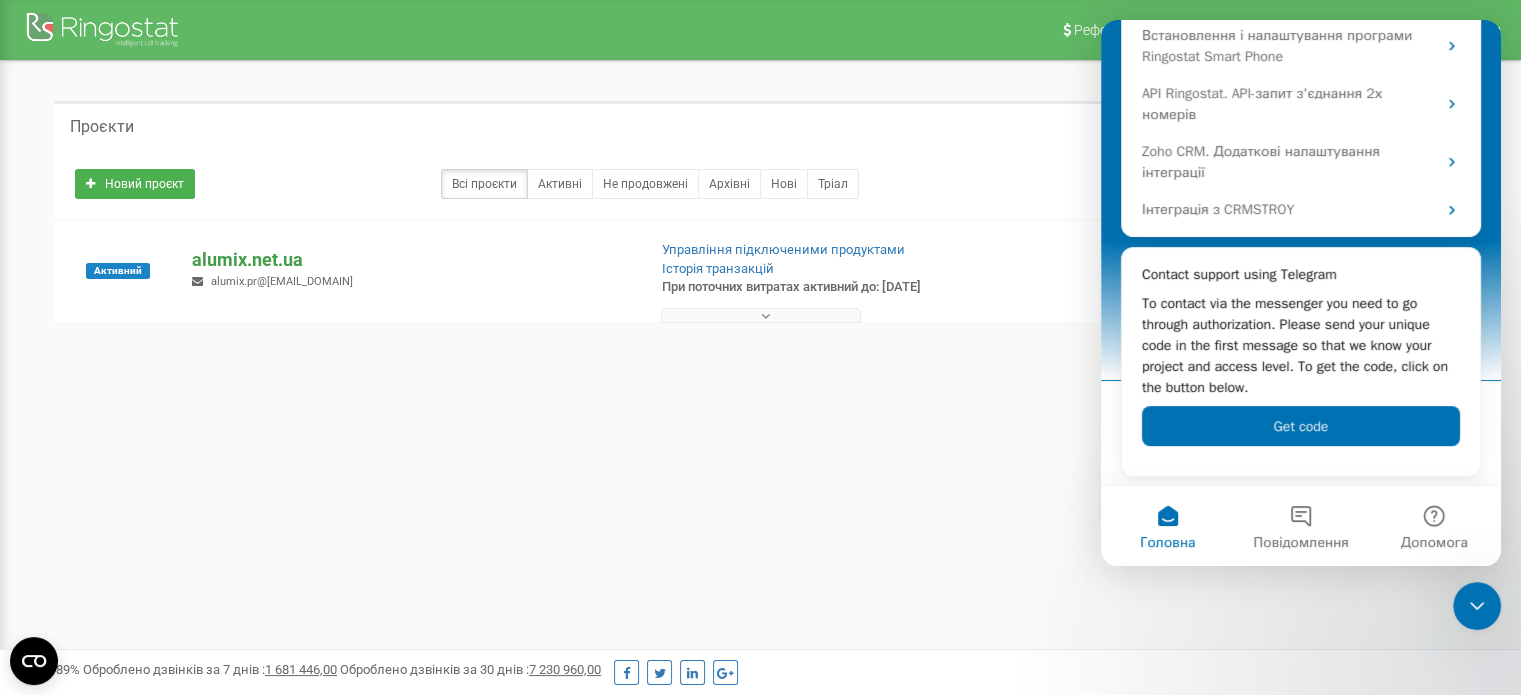 click on "alumix.net.ua" at bounding box center (410, 260) 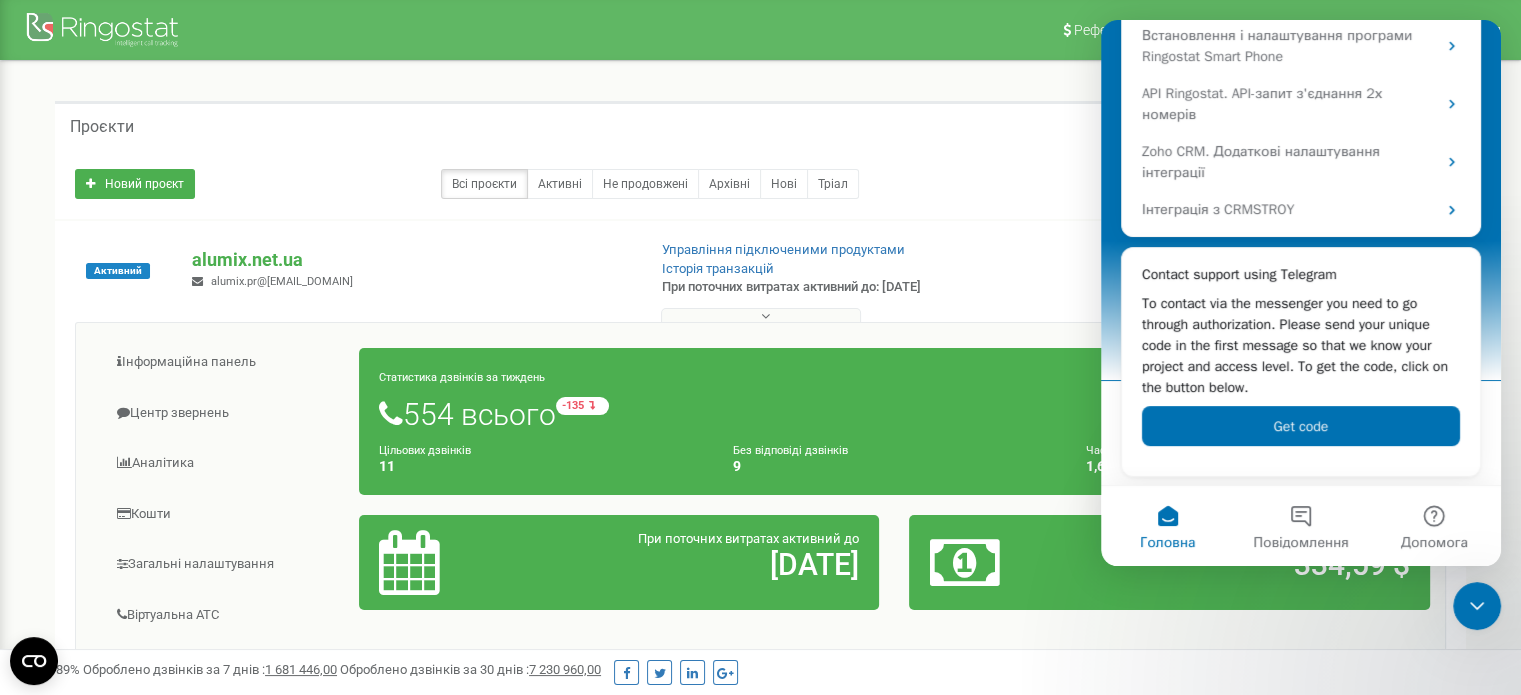 click 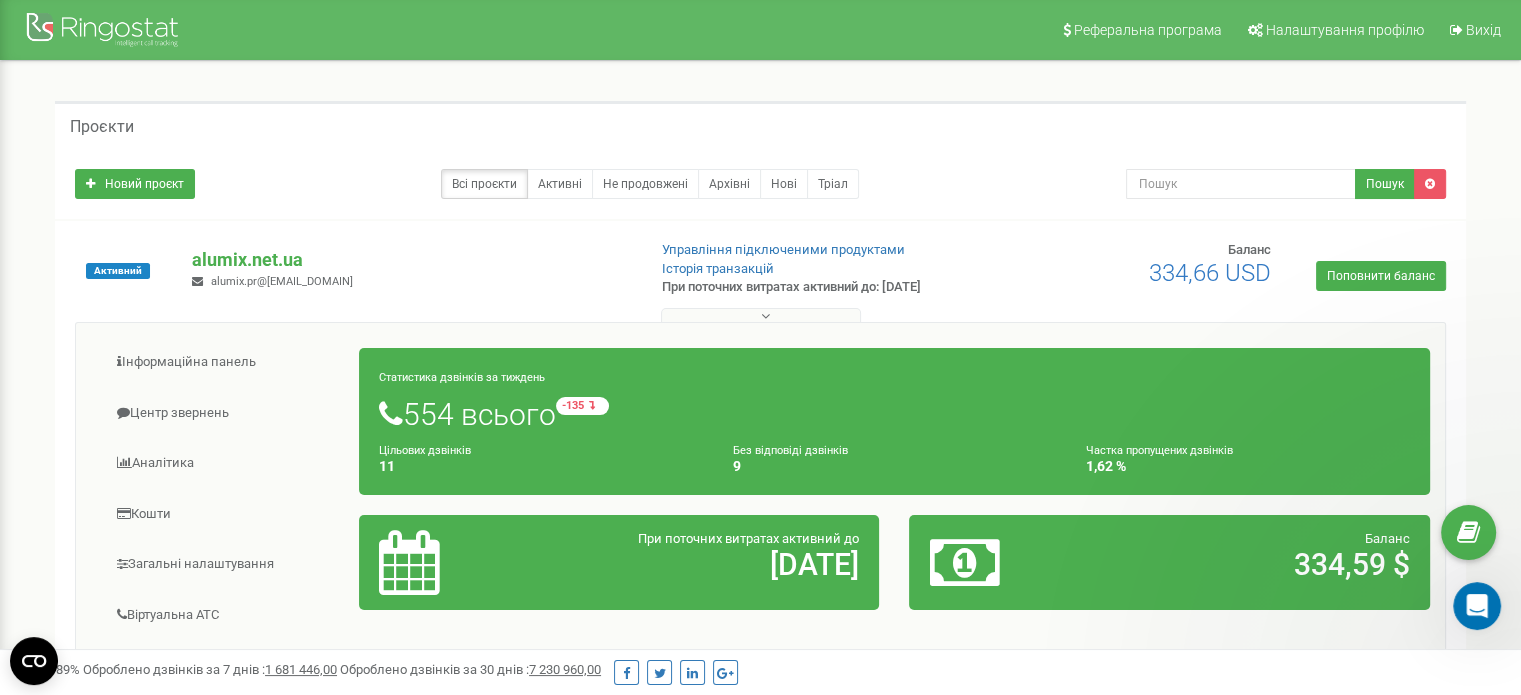 scroll, scrollTop: 0, scrollLeft: 0, axis: both 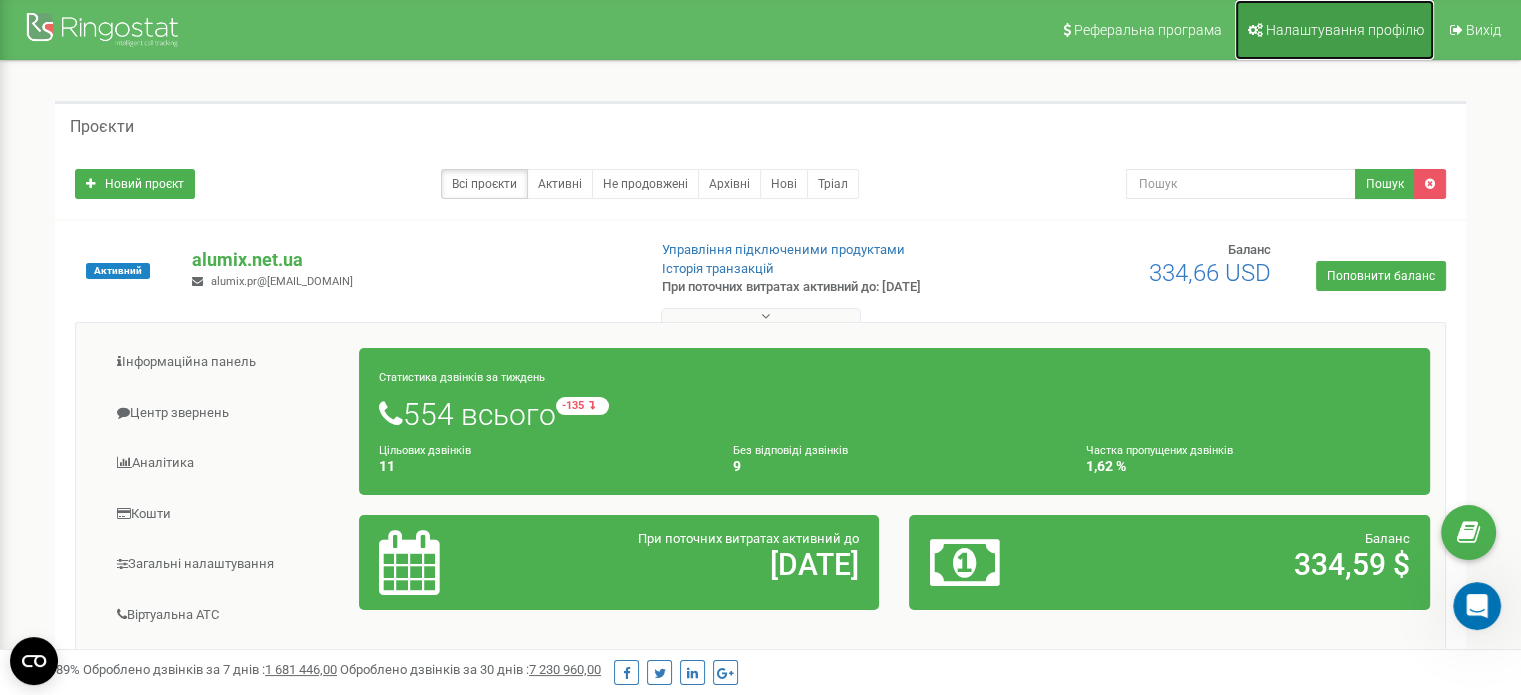 click on "Налаштування профілю" at bounding box center (1334, 30) 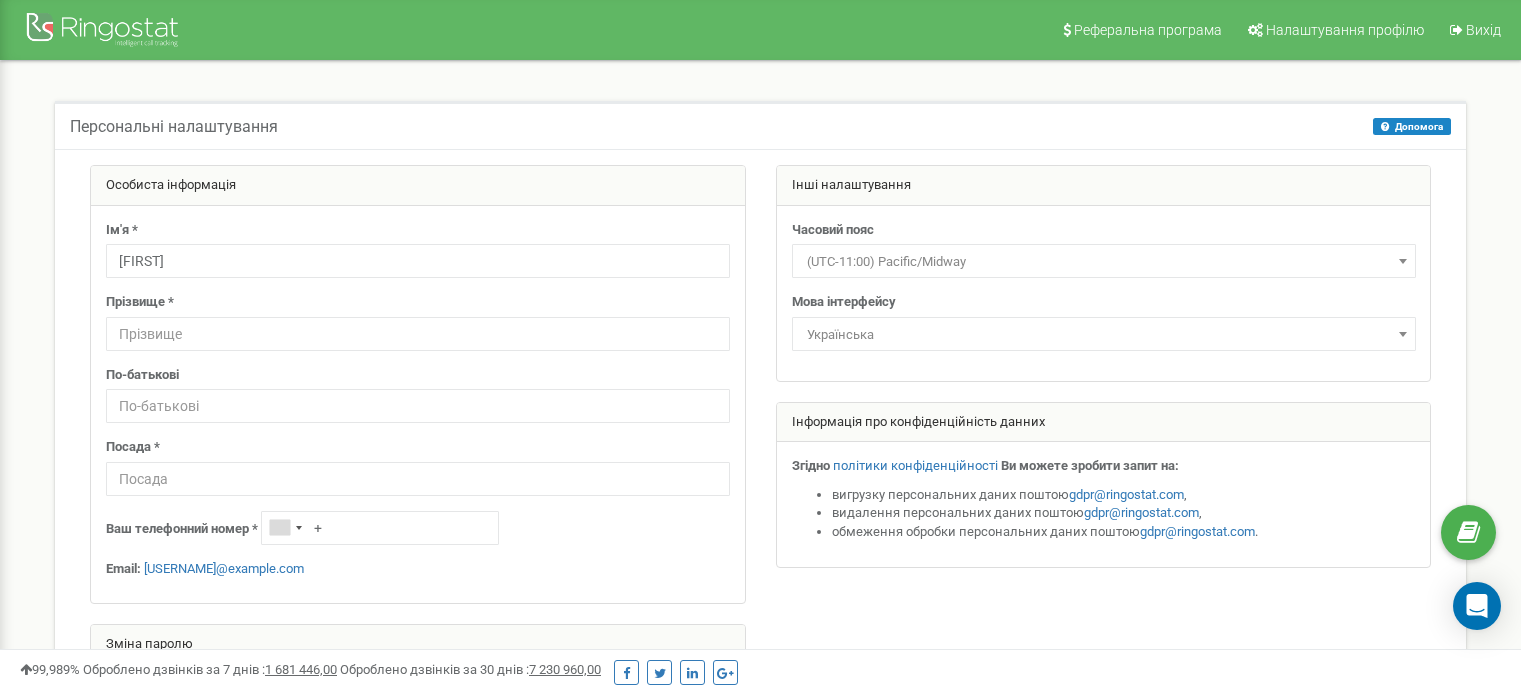 scroll, scrollTop: 0, scrollLeft: 0, axis: both 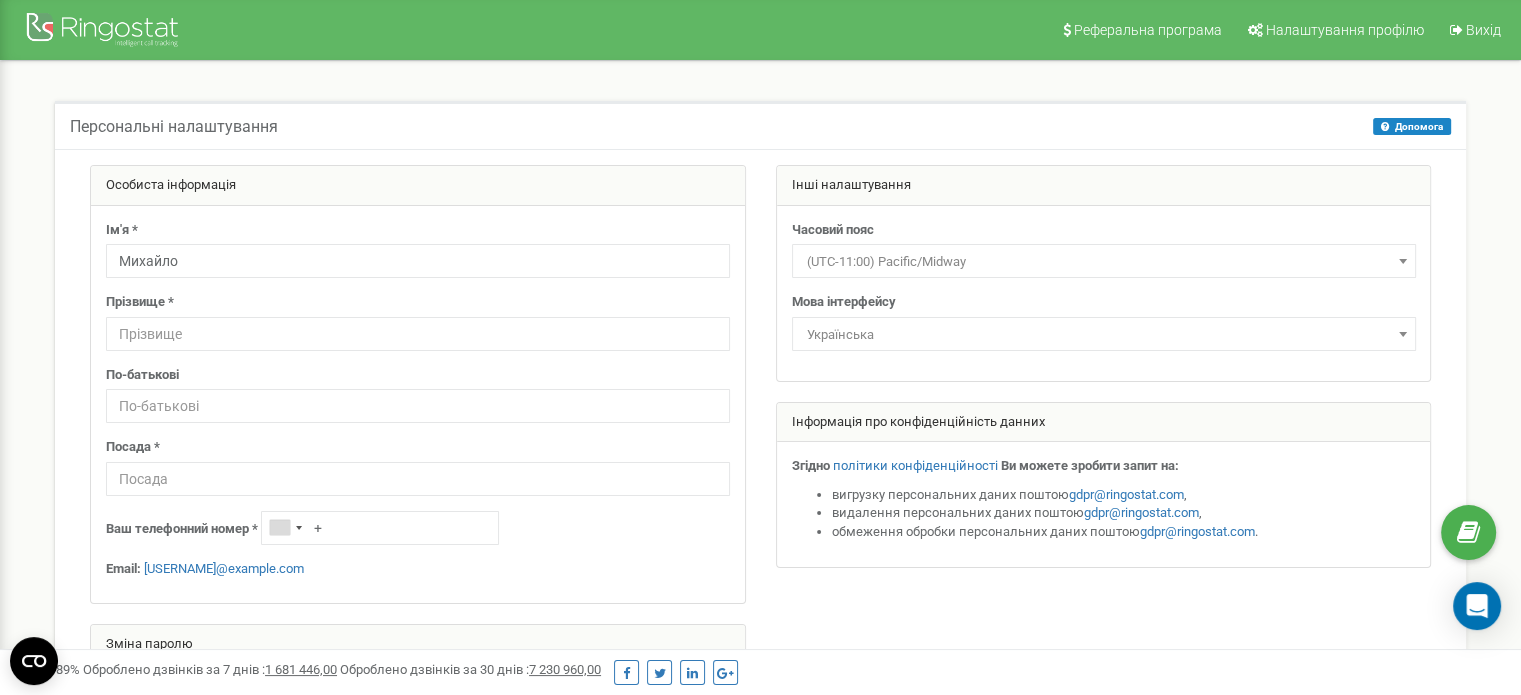 type on "Михайло" 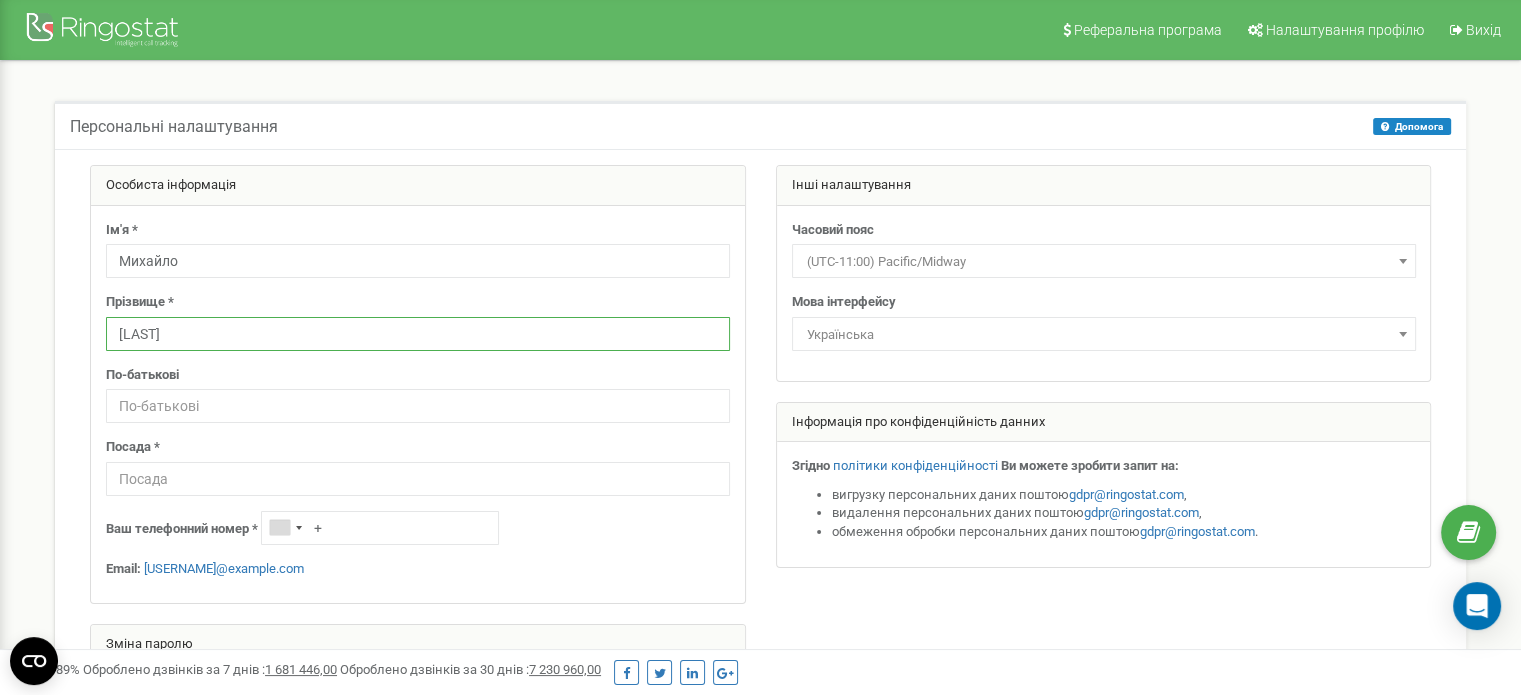 type on "[LAST]" 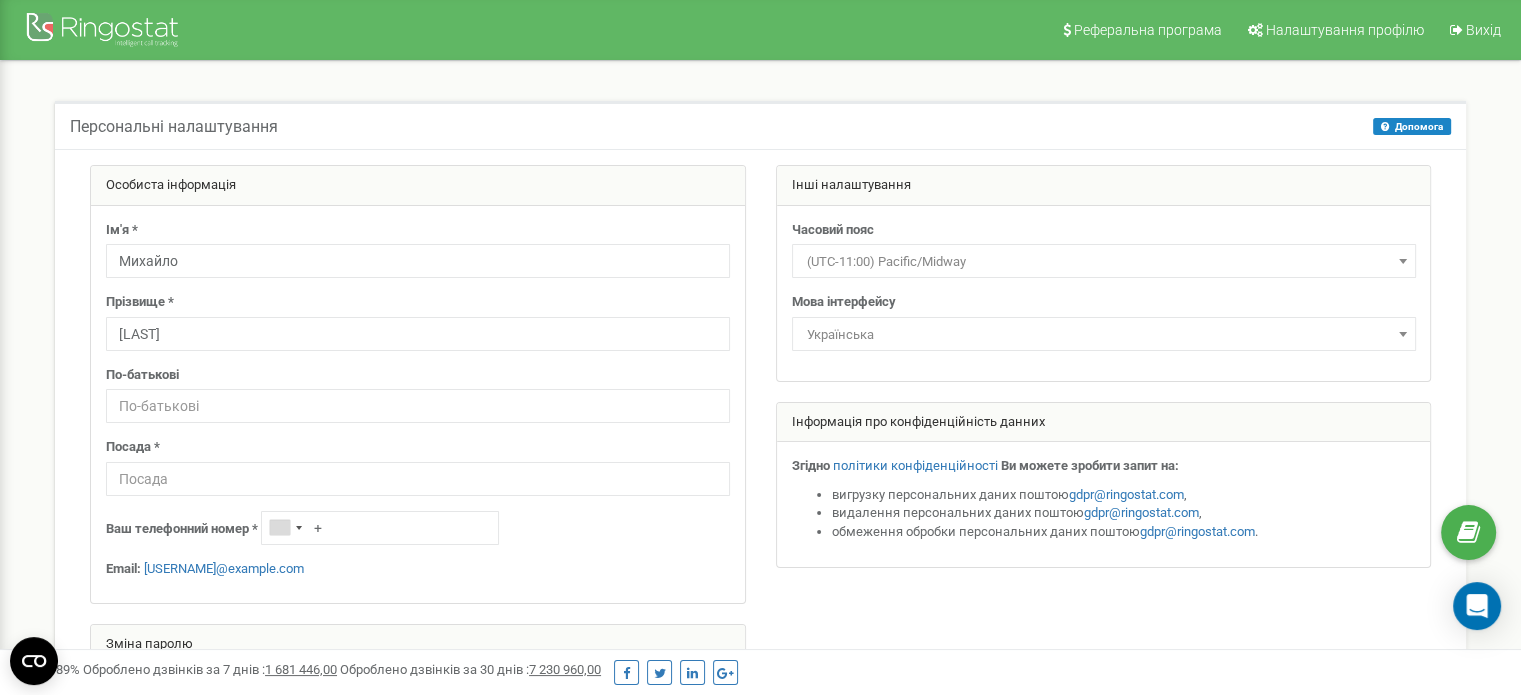 click on "Посада *" at bounding box center [418, 467] 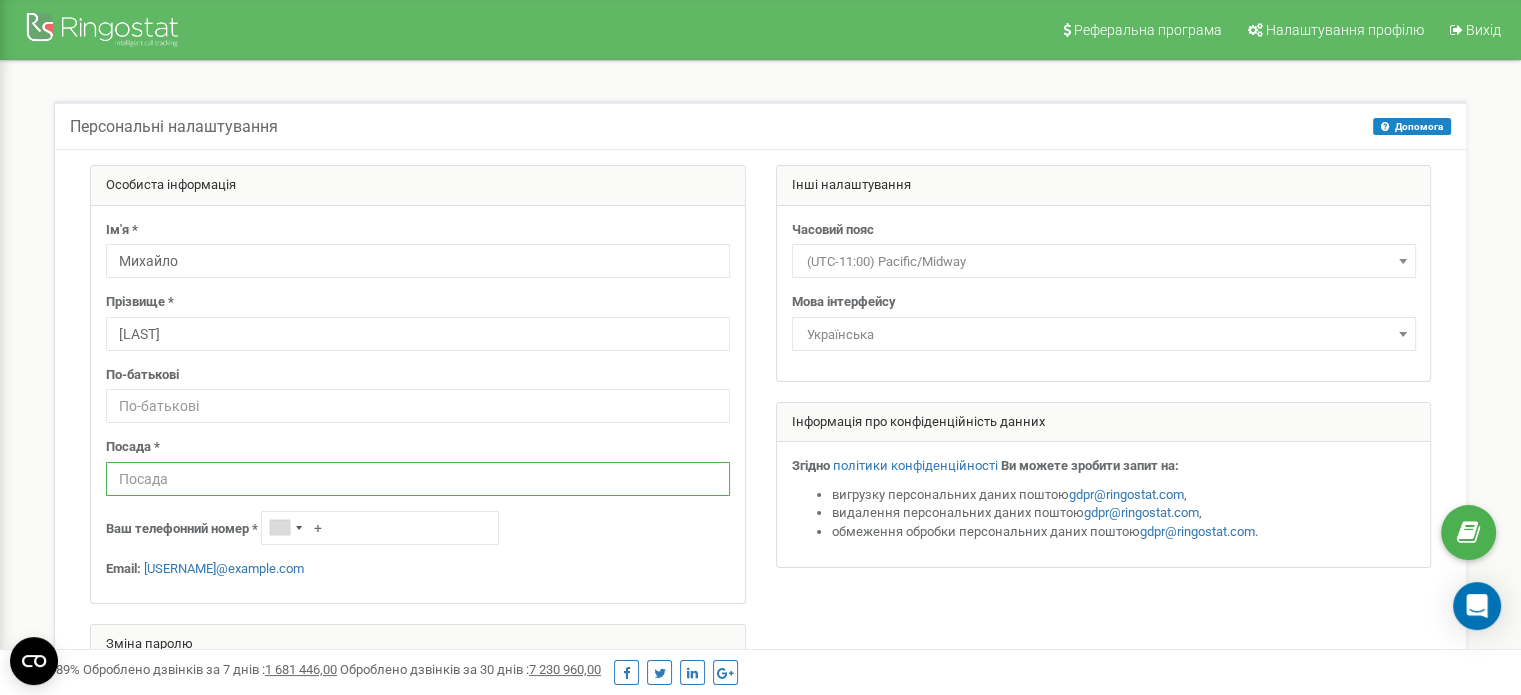 click at bounding box center (418, 479) 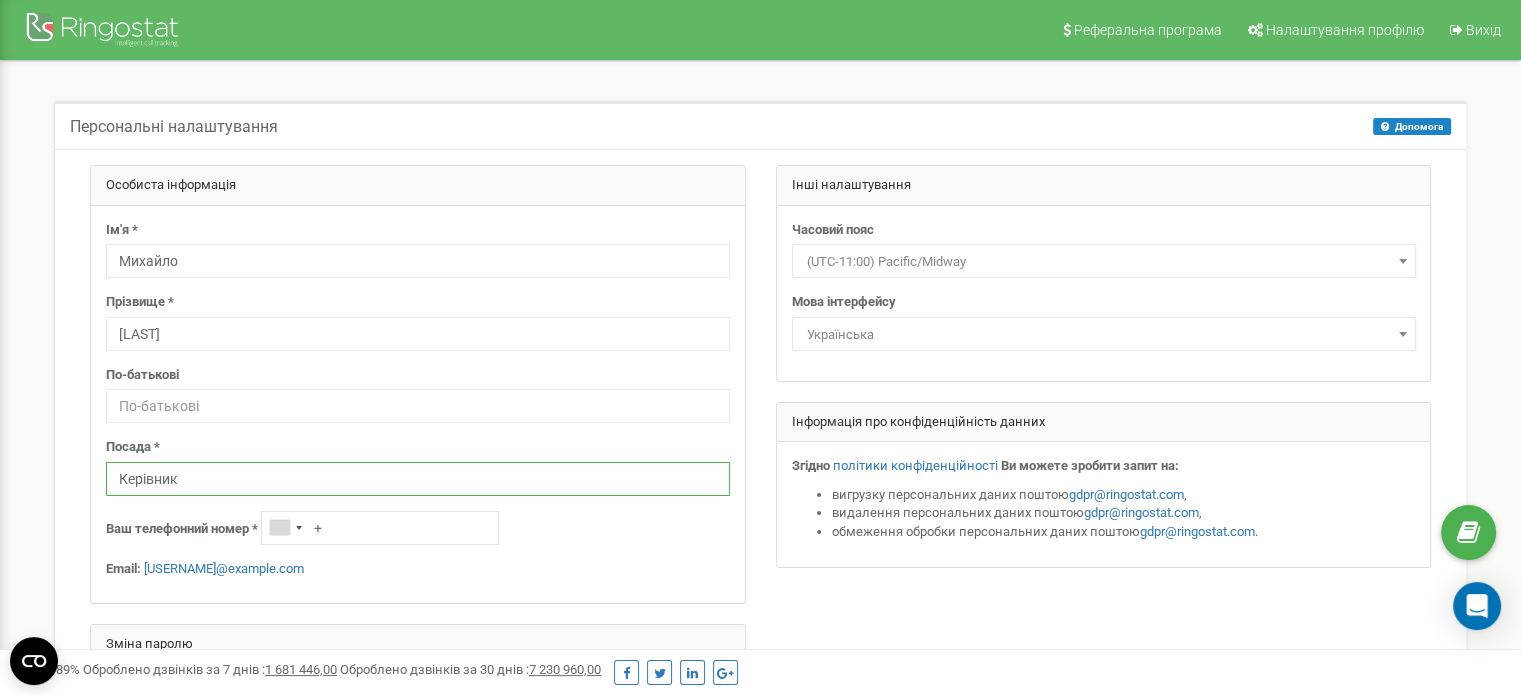 type on "Керівник" 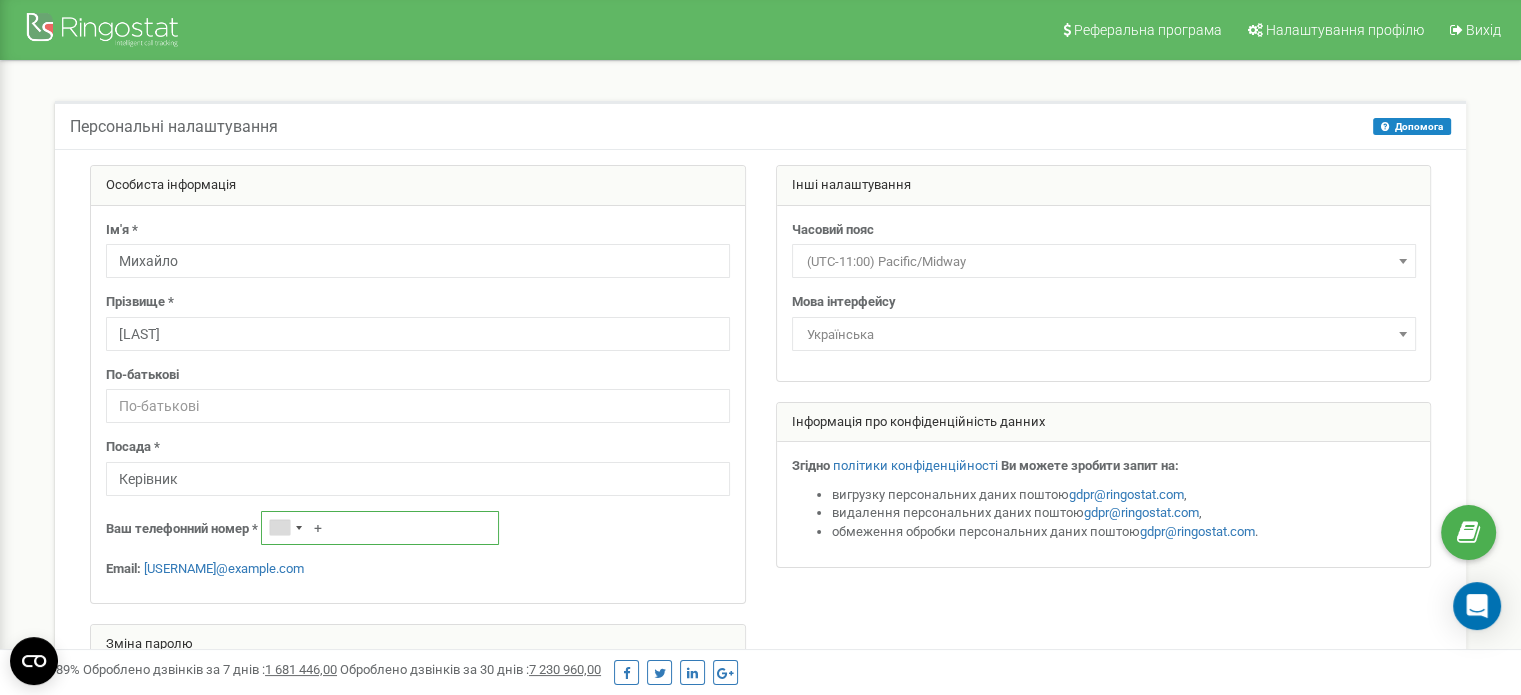 click on "+" at bounding box center [380, 528] 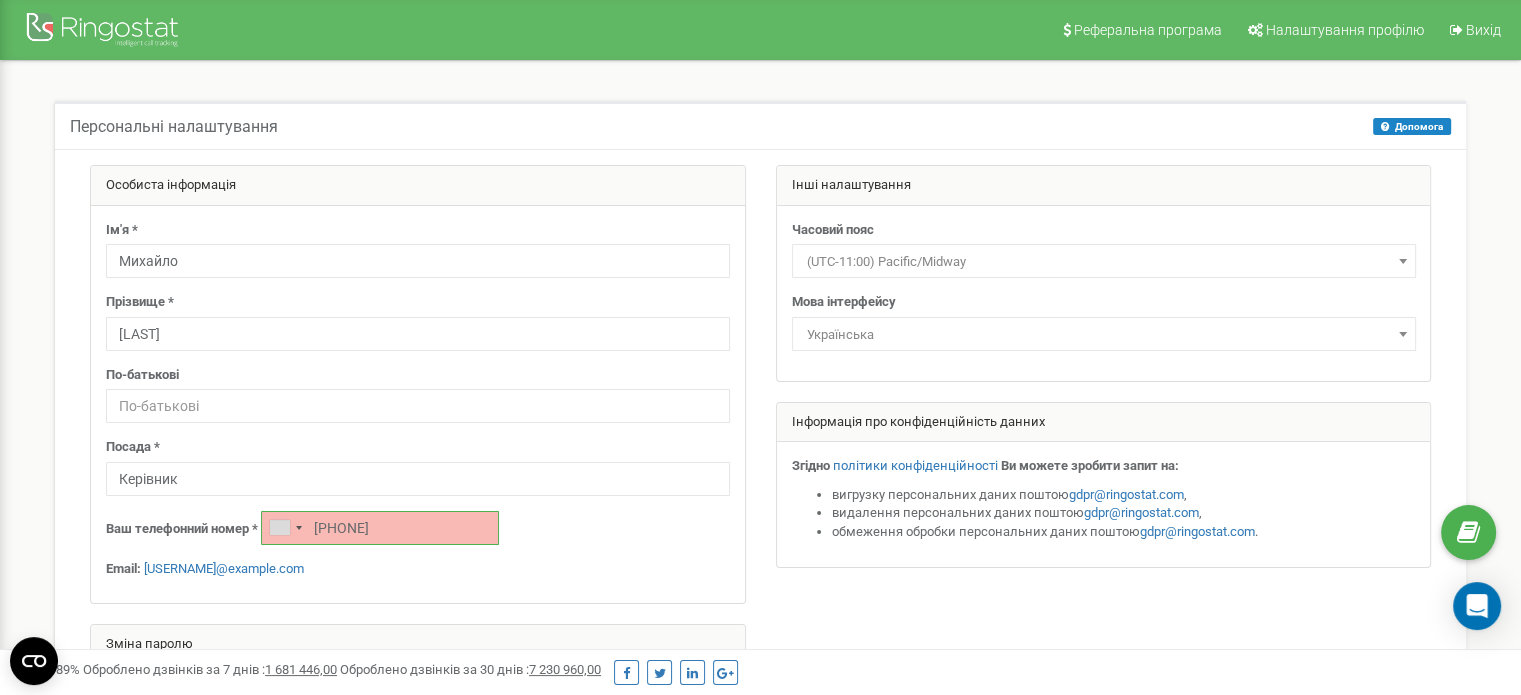 click on "+0668515203" at bounding box center [380, 528] 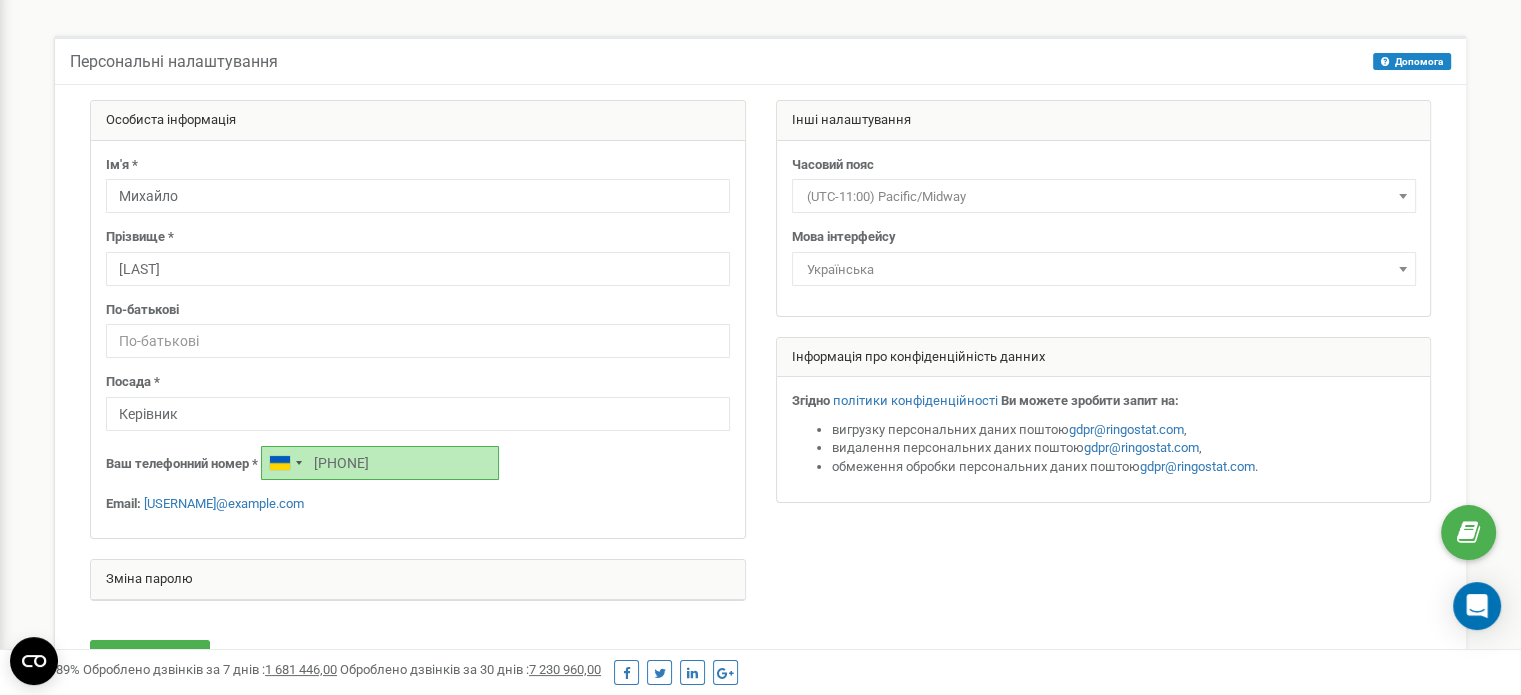 scroll, scrollTop: 100, scrollLeft: 0, axis: vertical 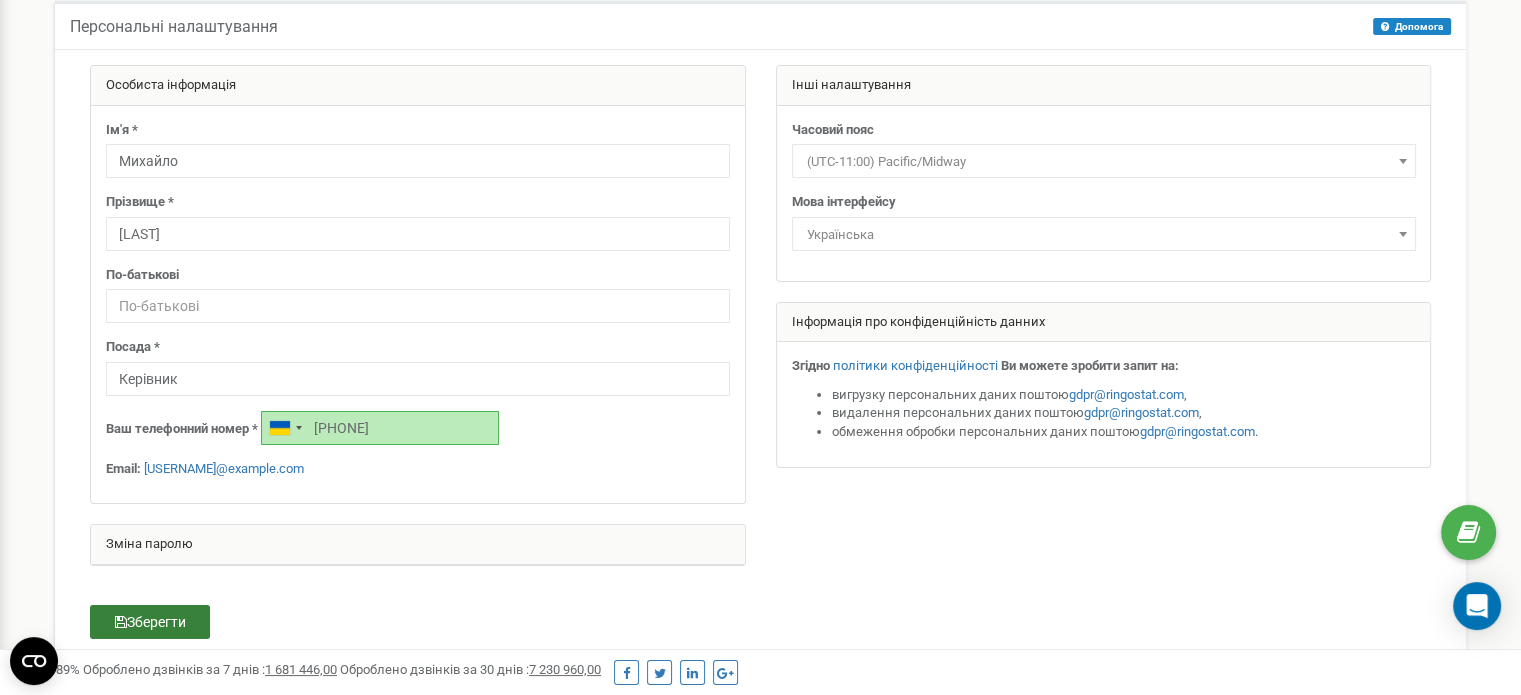 type on "+380668515203" 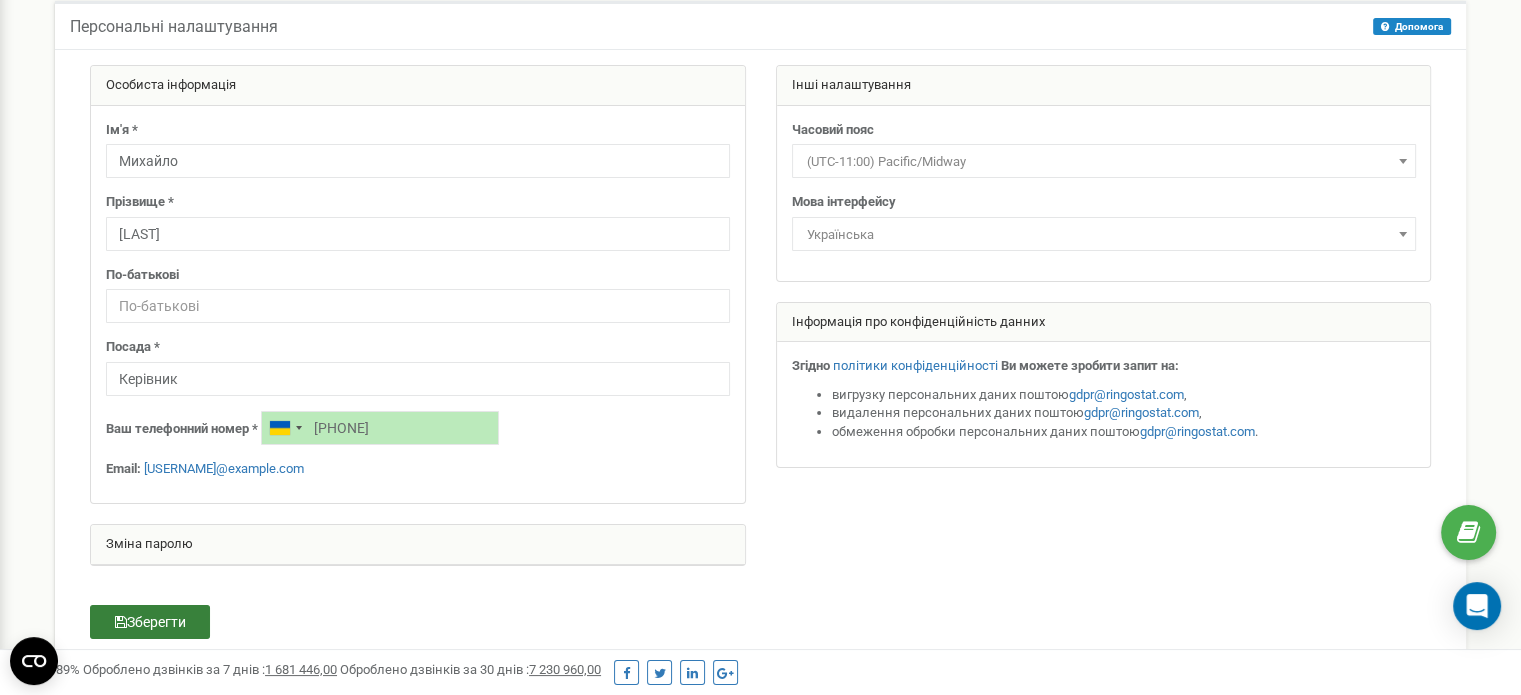 click on "Зберегти" at bounding box center (150, 622) 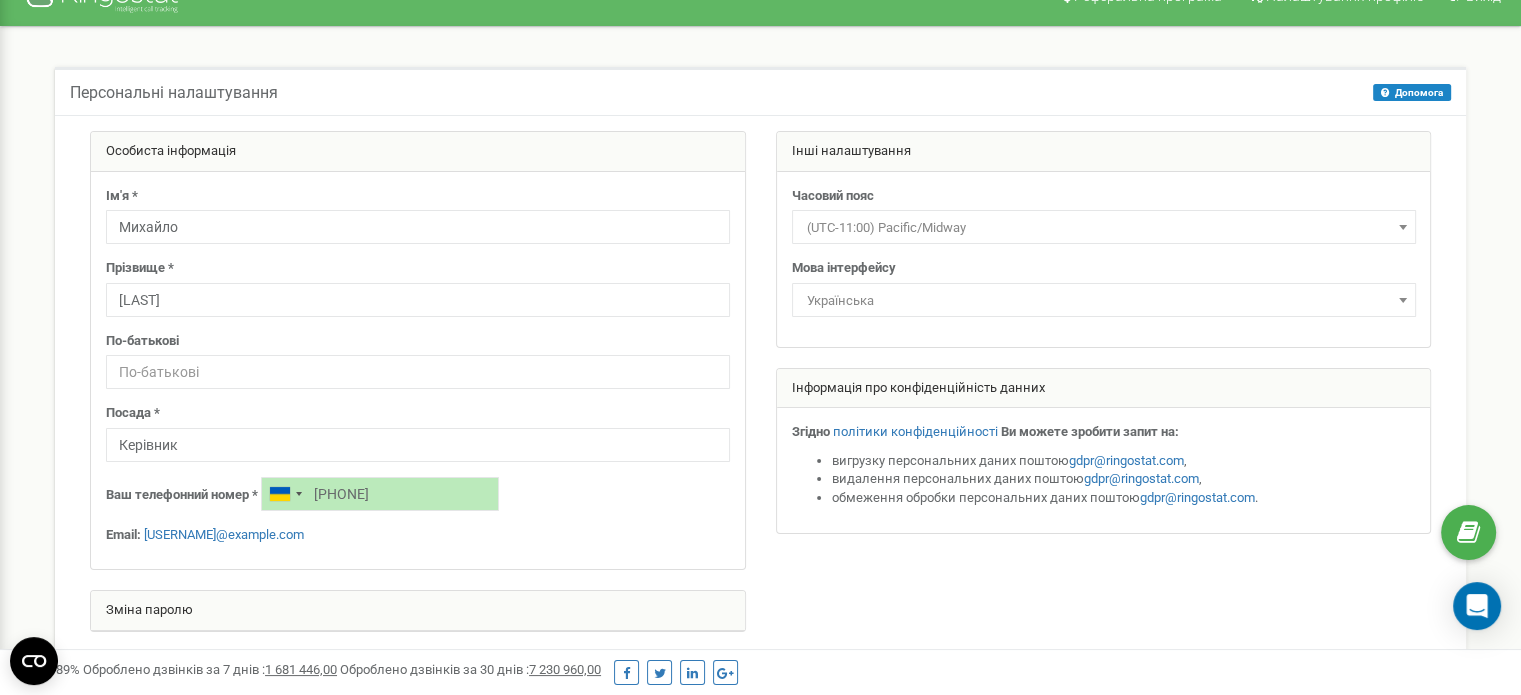scroll, scrollTop: 0, scrollLeft: 0, axis: both 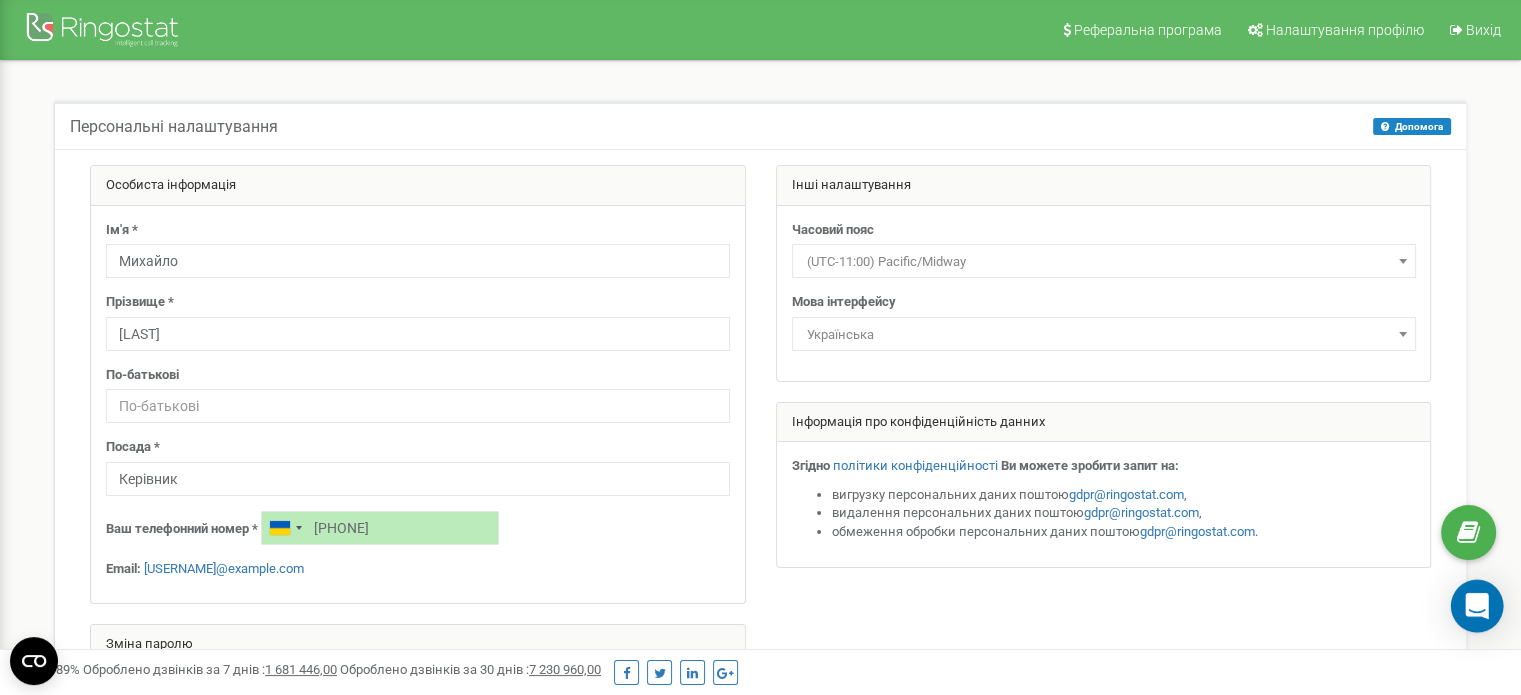 click 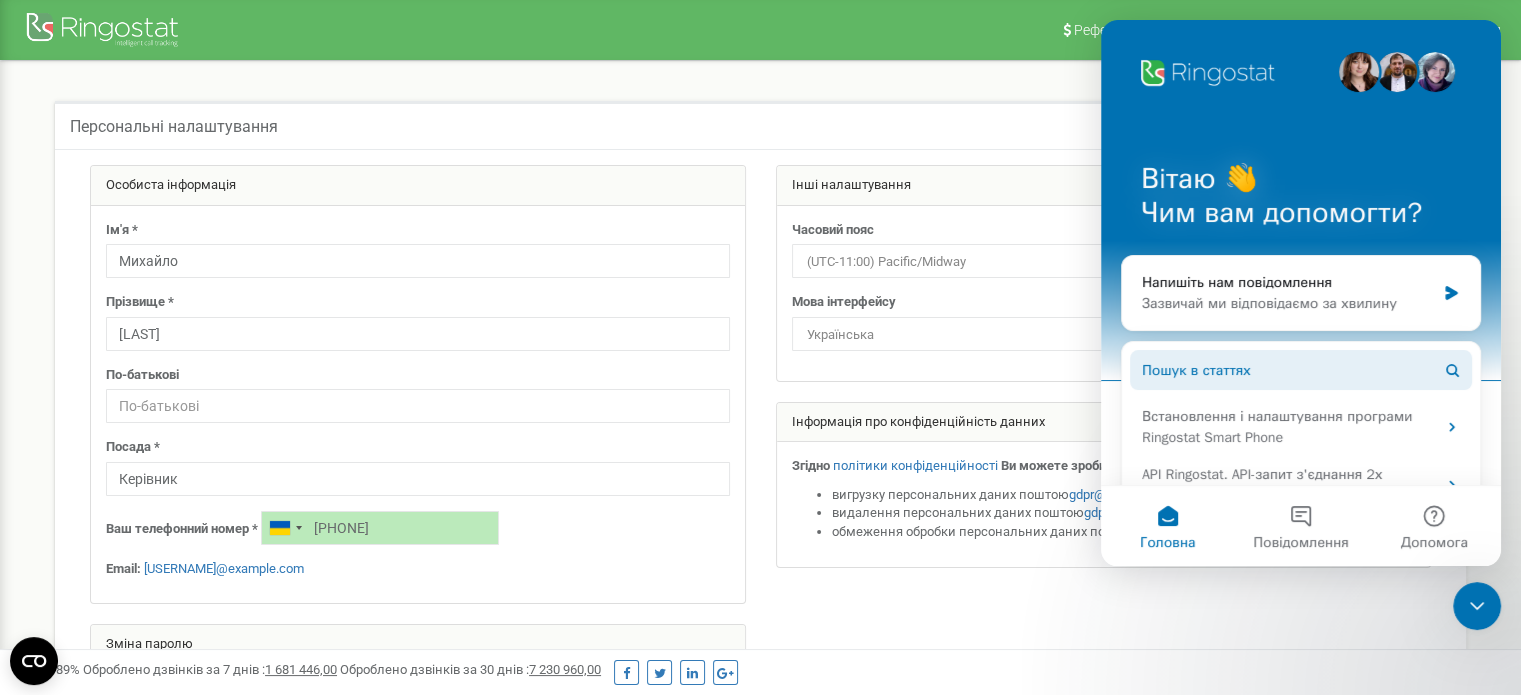 scroll, scrollTop: 0, scrollLeft: 0, axis: both 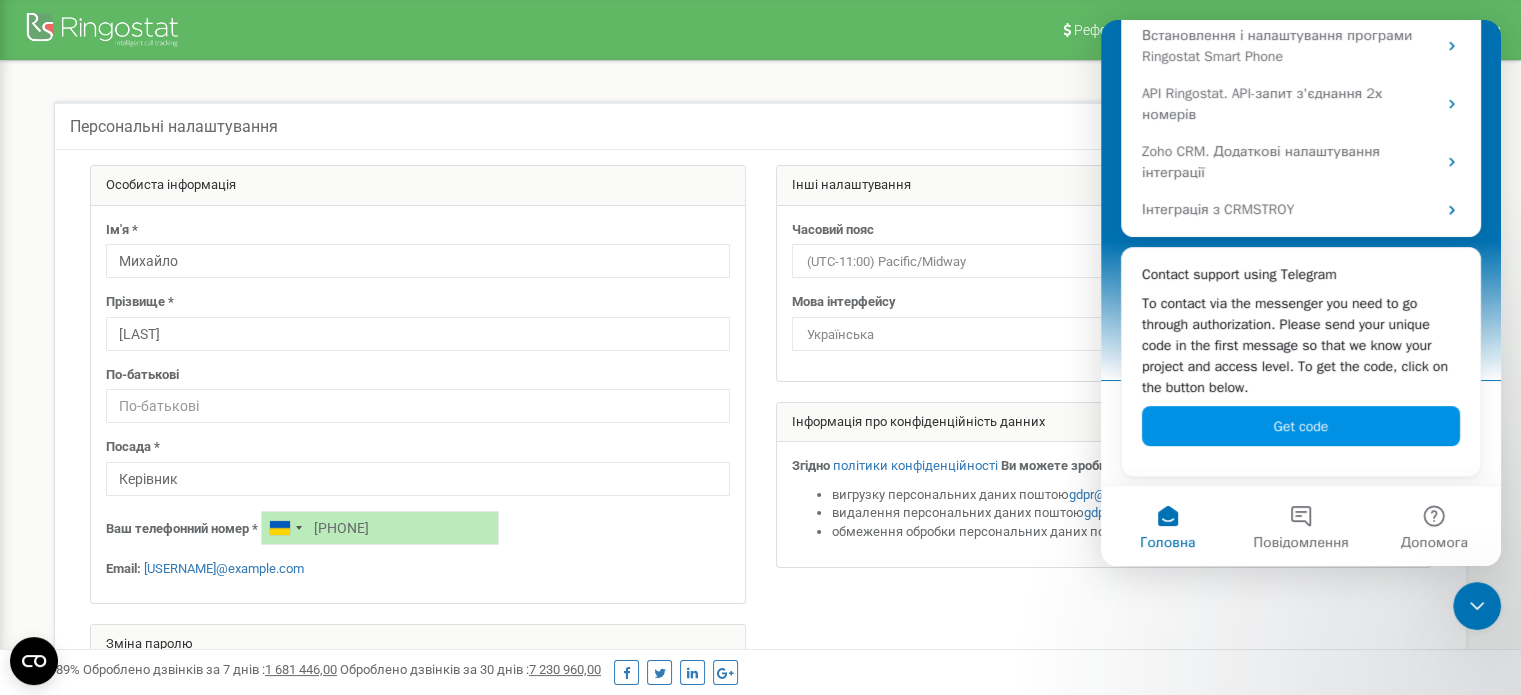 click on "Get code" at bounding box center [1301, 426] 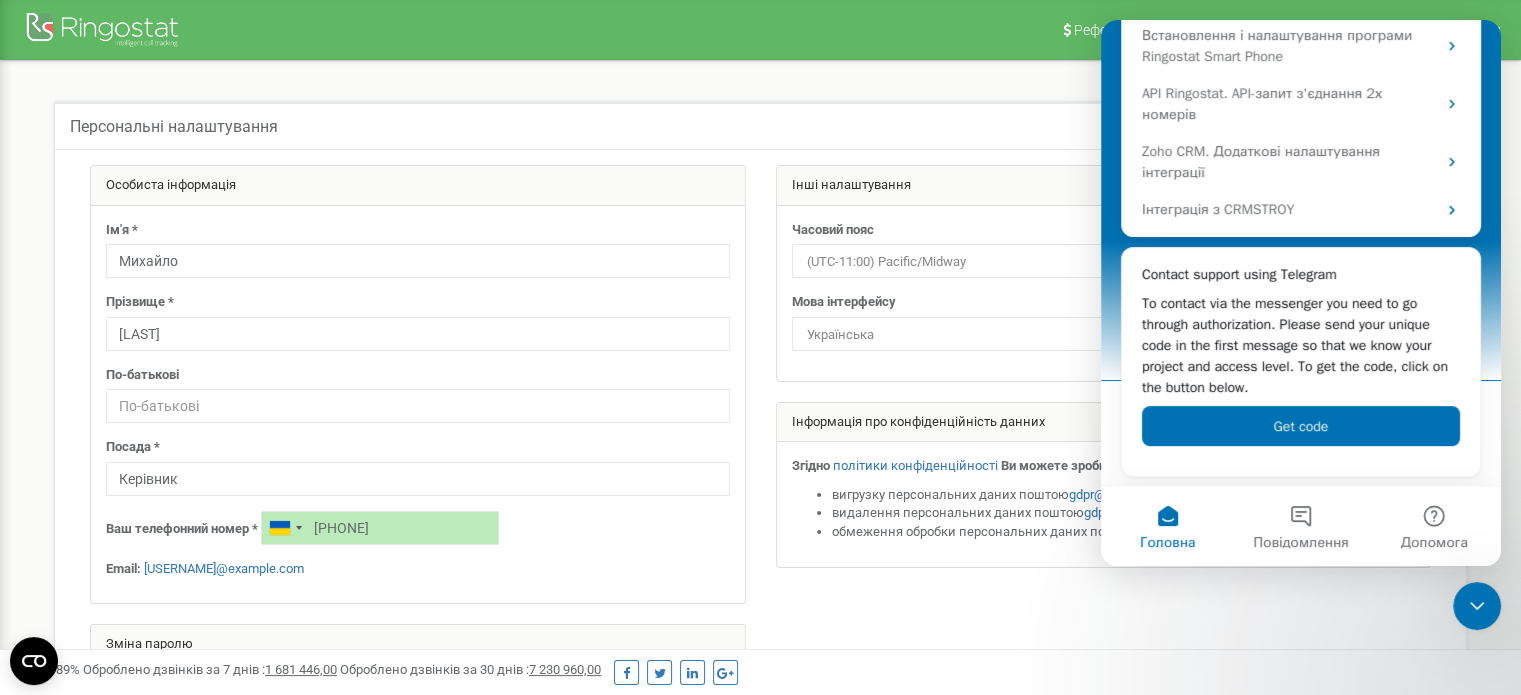 click at bounding box center [760, 425] 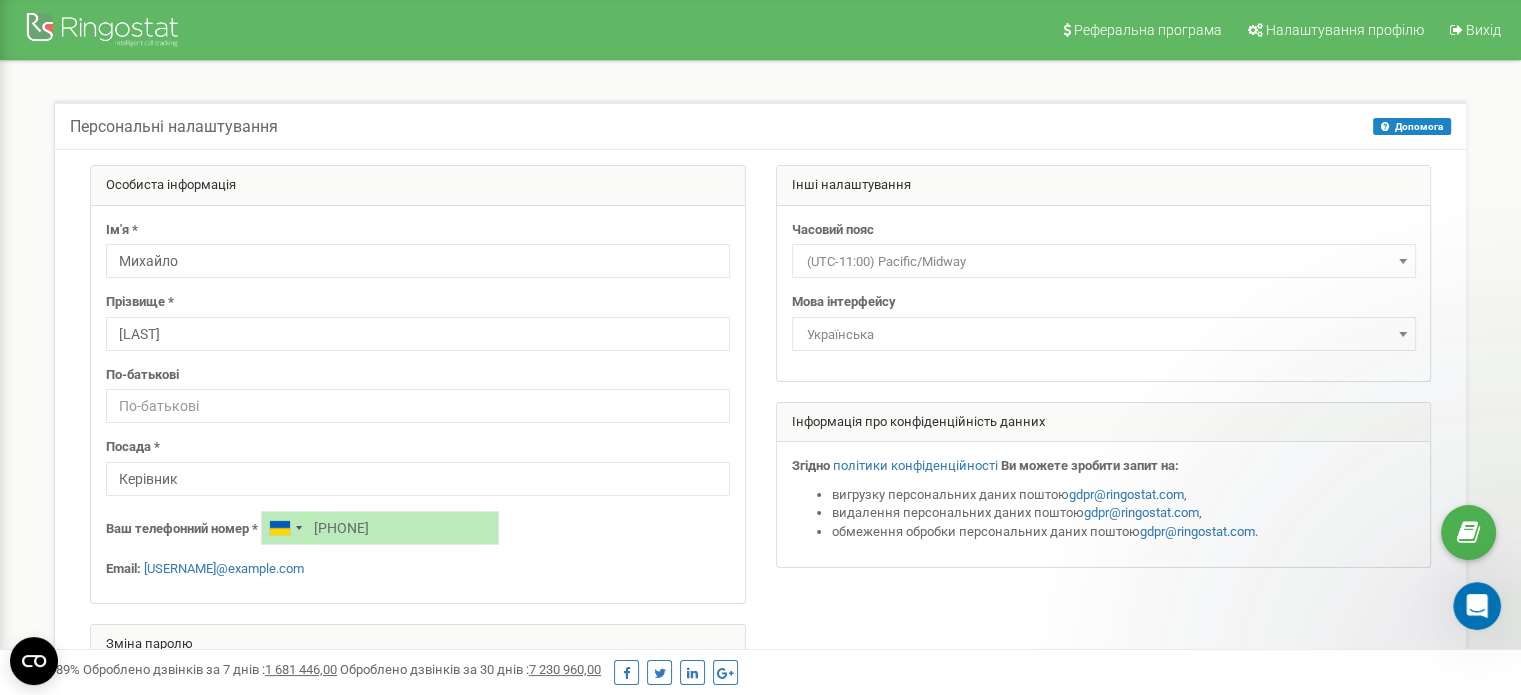 scroll, scrollTop: 0, scrollLeft: 0, axis: both 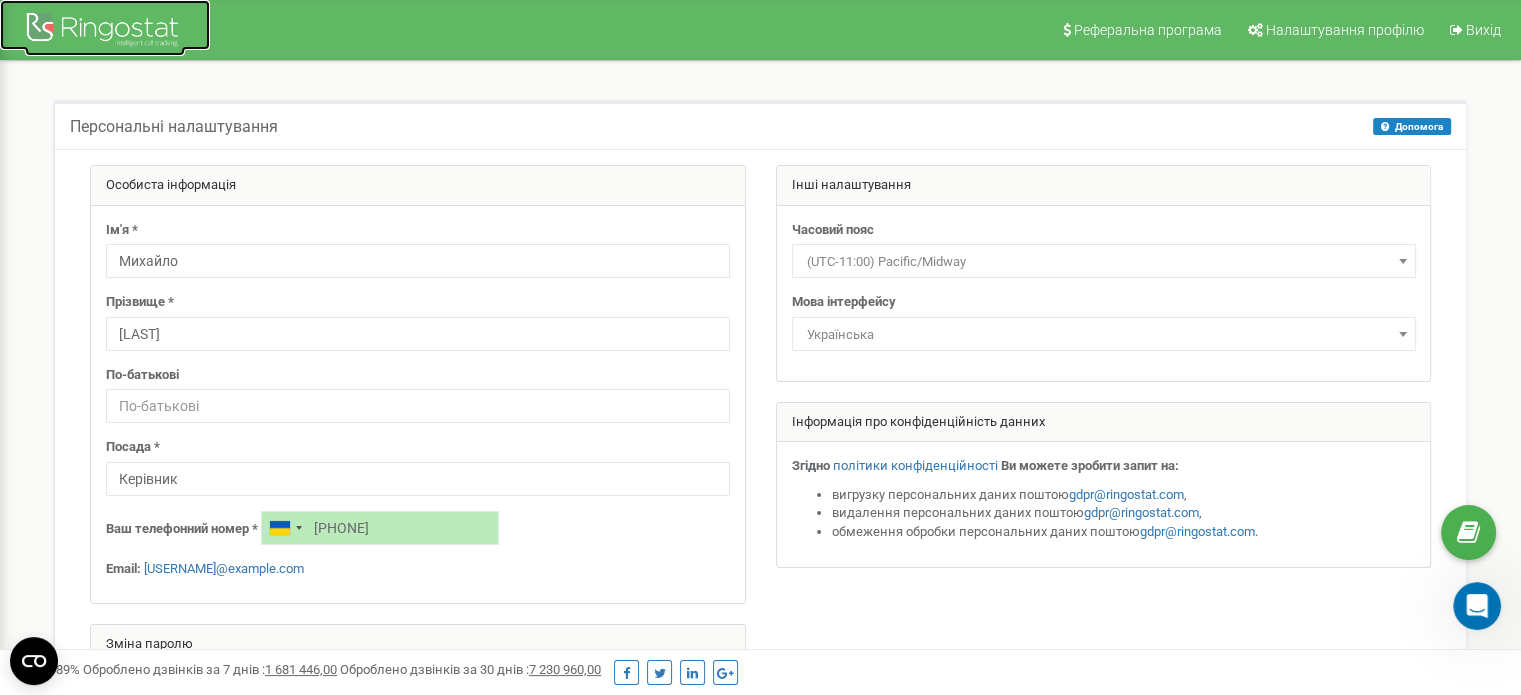 click at bounding box center [105, 32] 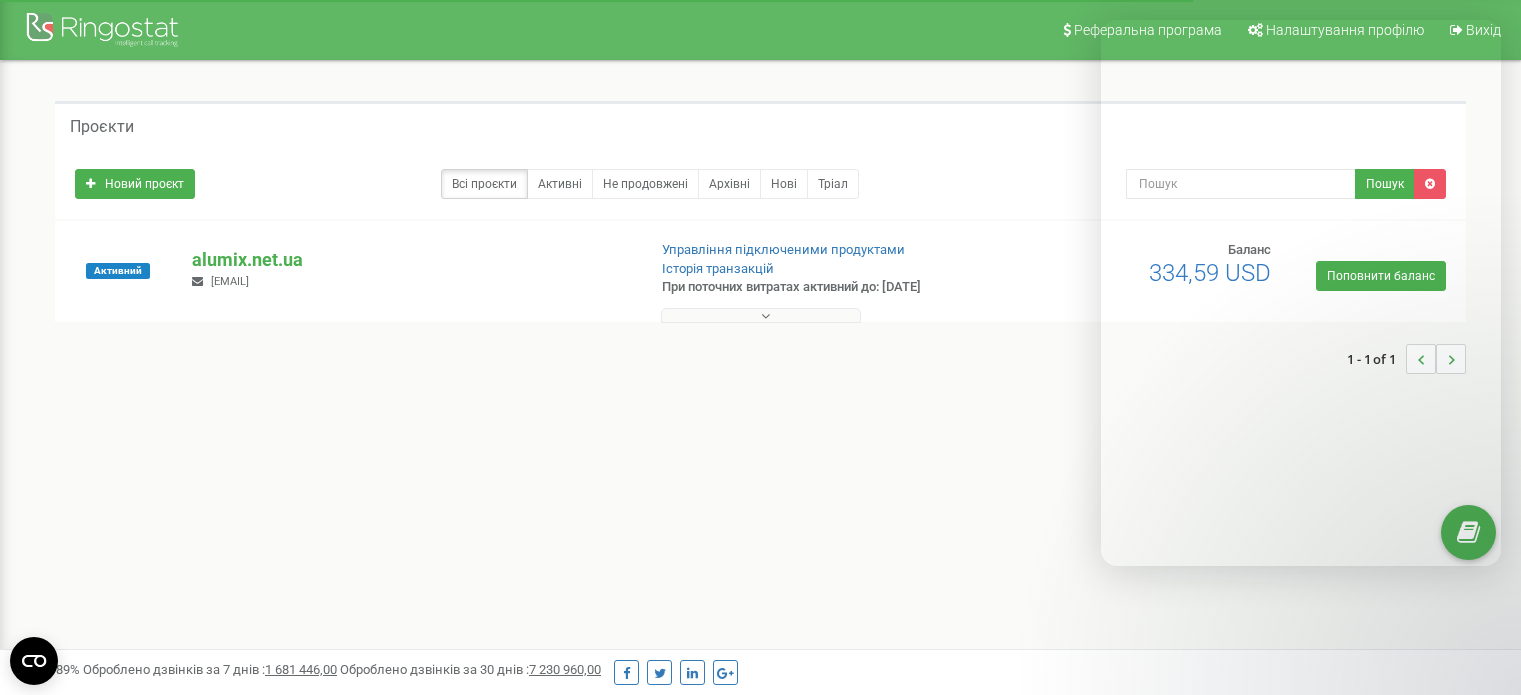scroll, scrollTop: 0, scrollLeft: 0, axis: both 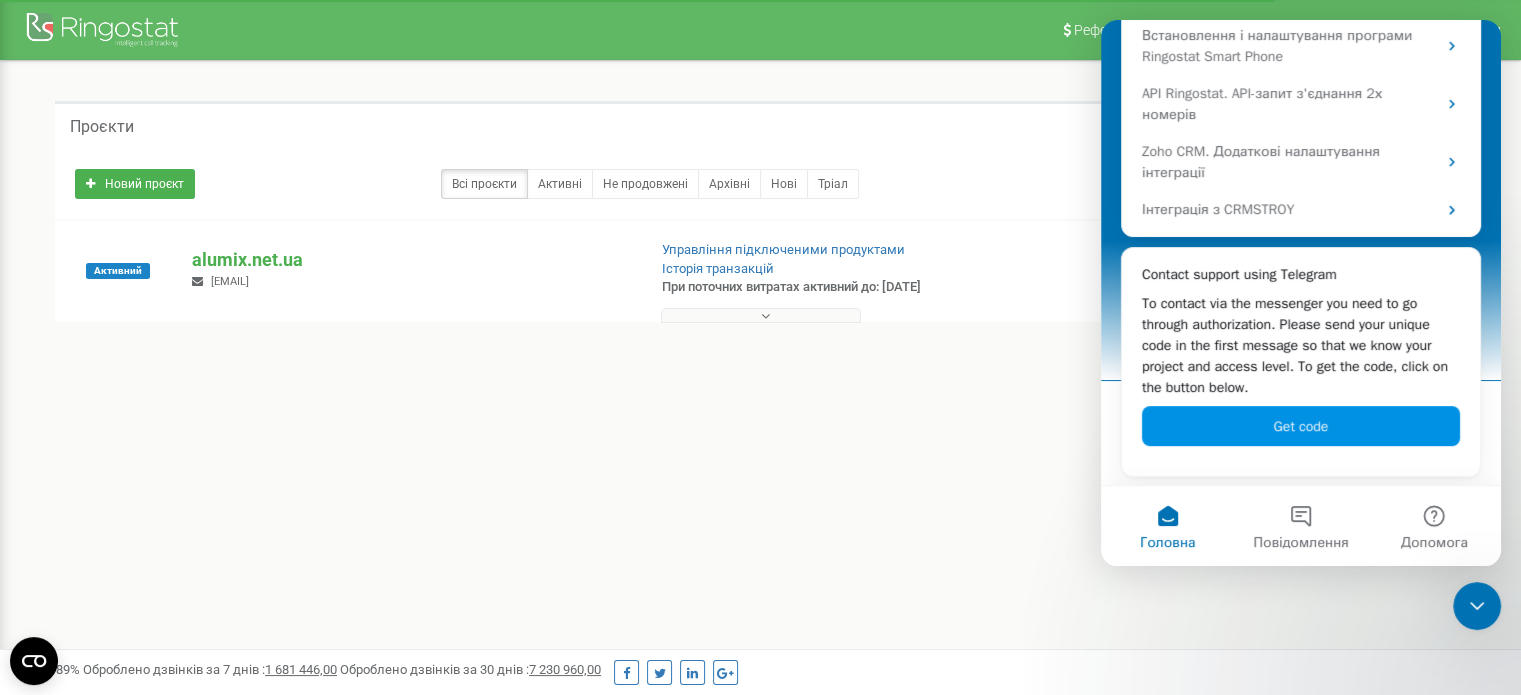 click on "Get code" at bounding box center [1301, 426] 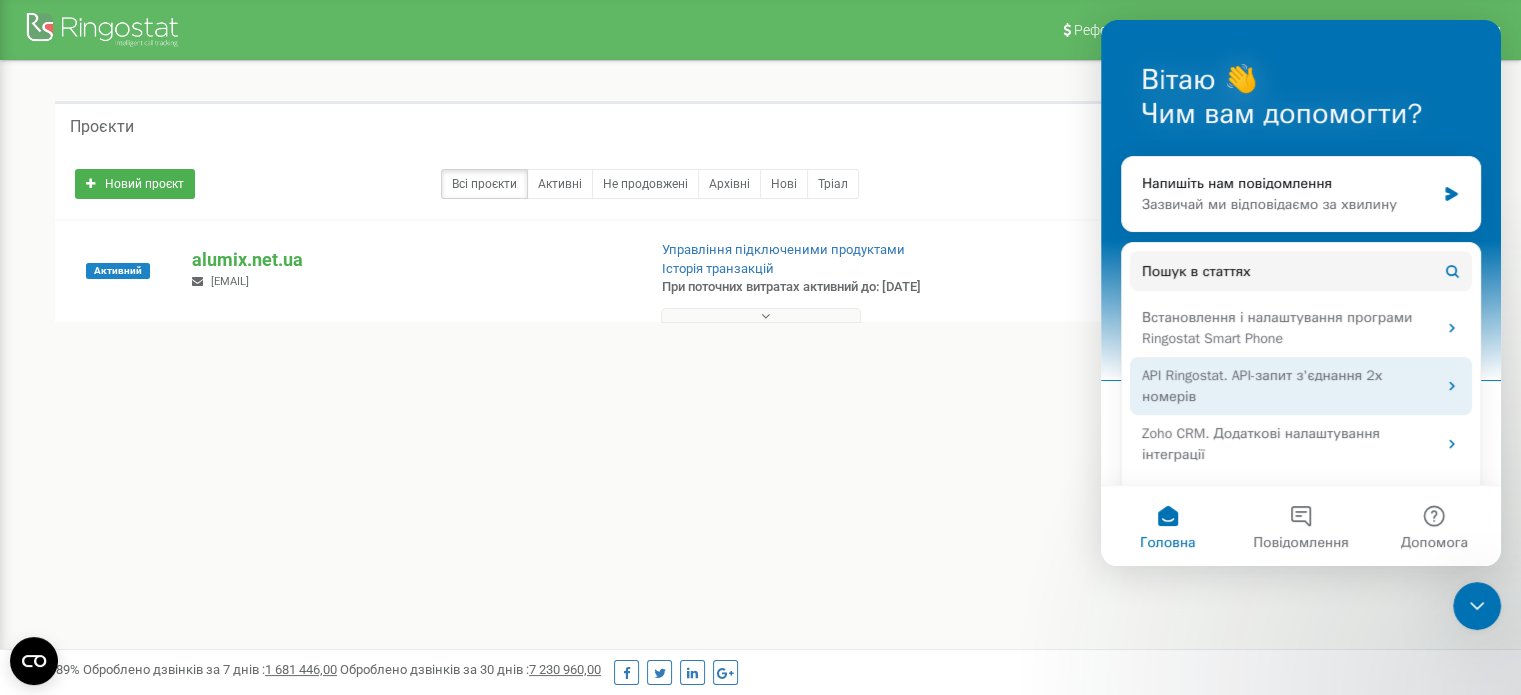scroll, scrollTop: 100, scrollLeft: 0, axis: vertical 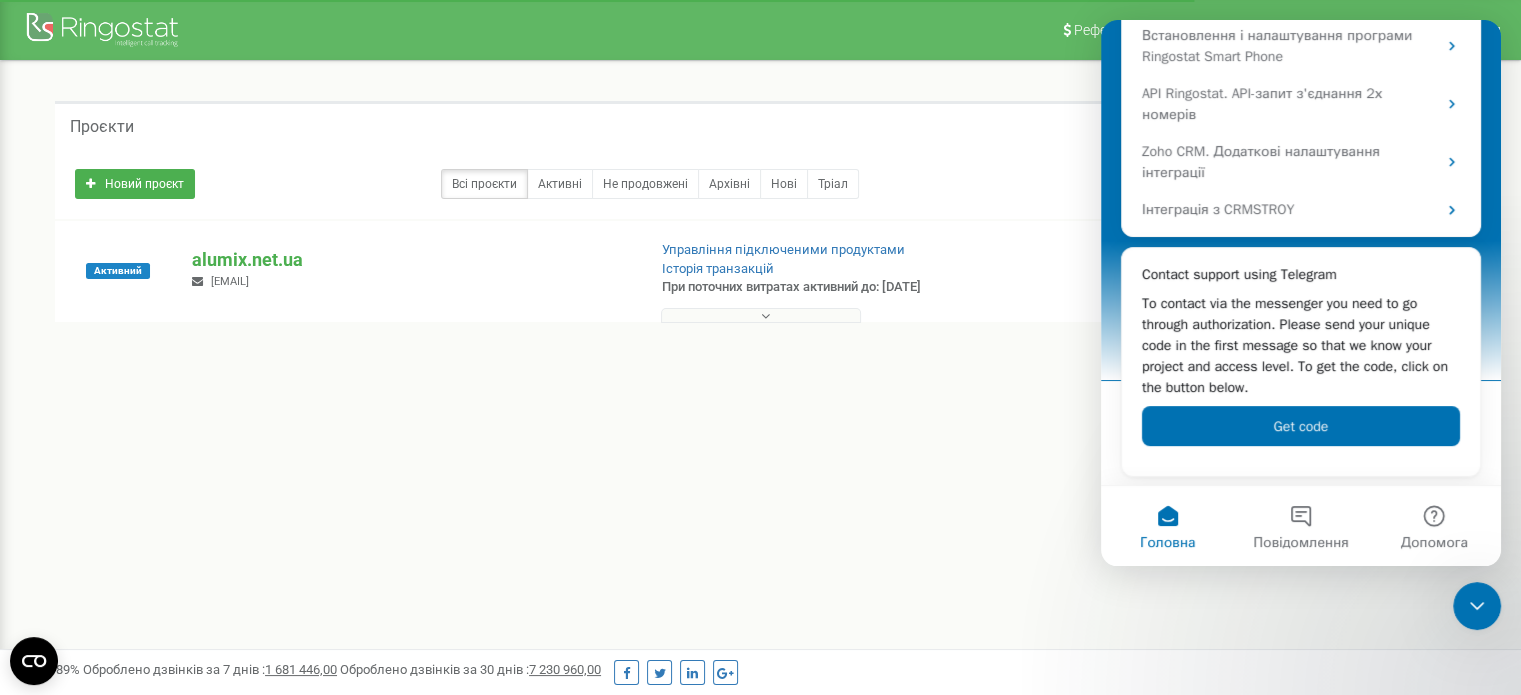 drag, startPoint x: 1030, startPoint y: 399, endPoint x: 1051, endPoint y: 397, distance: 21.095022 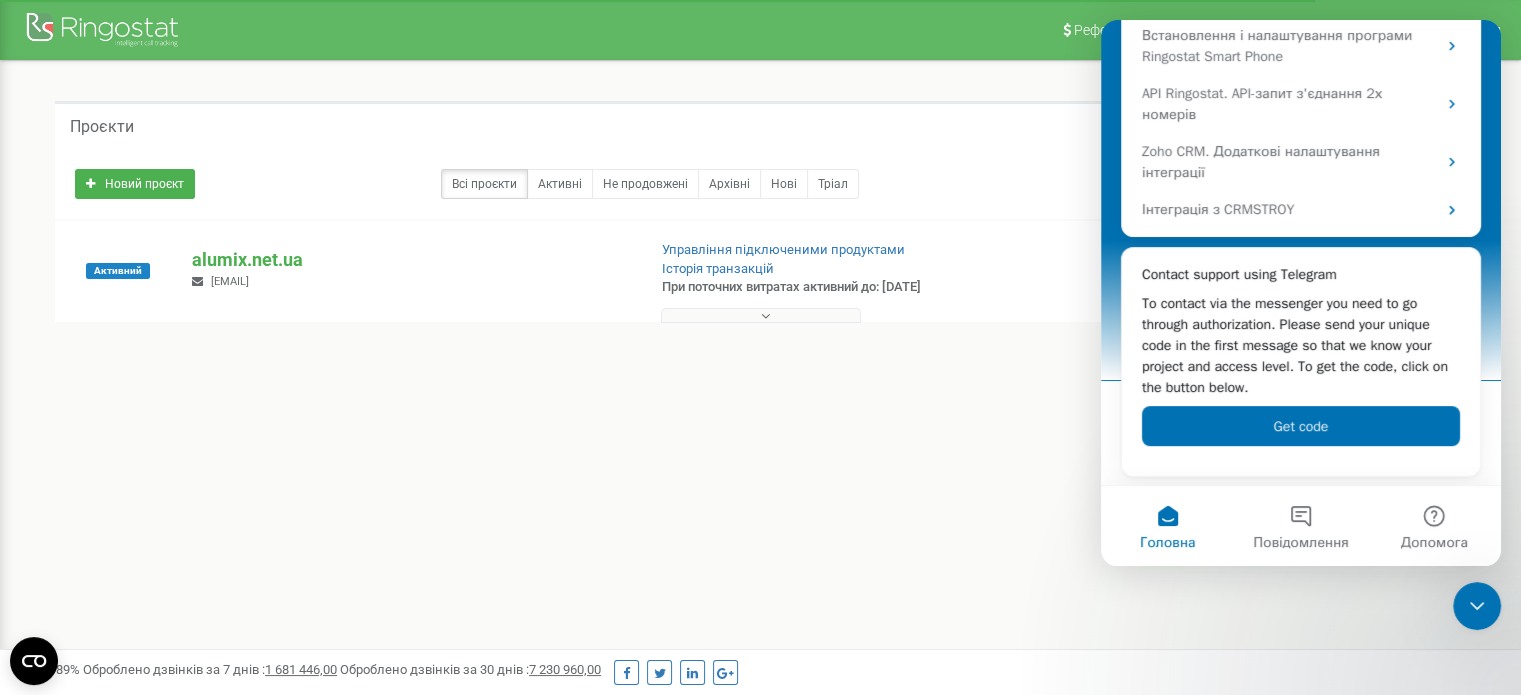 click at bounding box center [1477, 606] 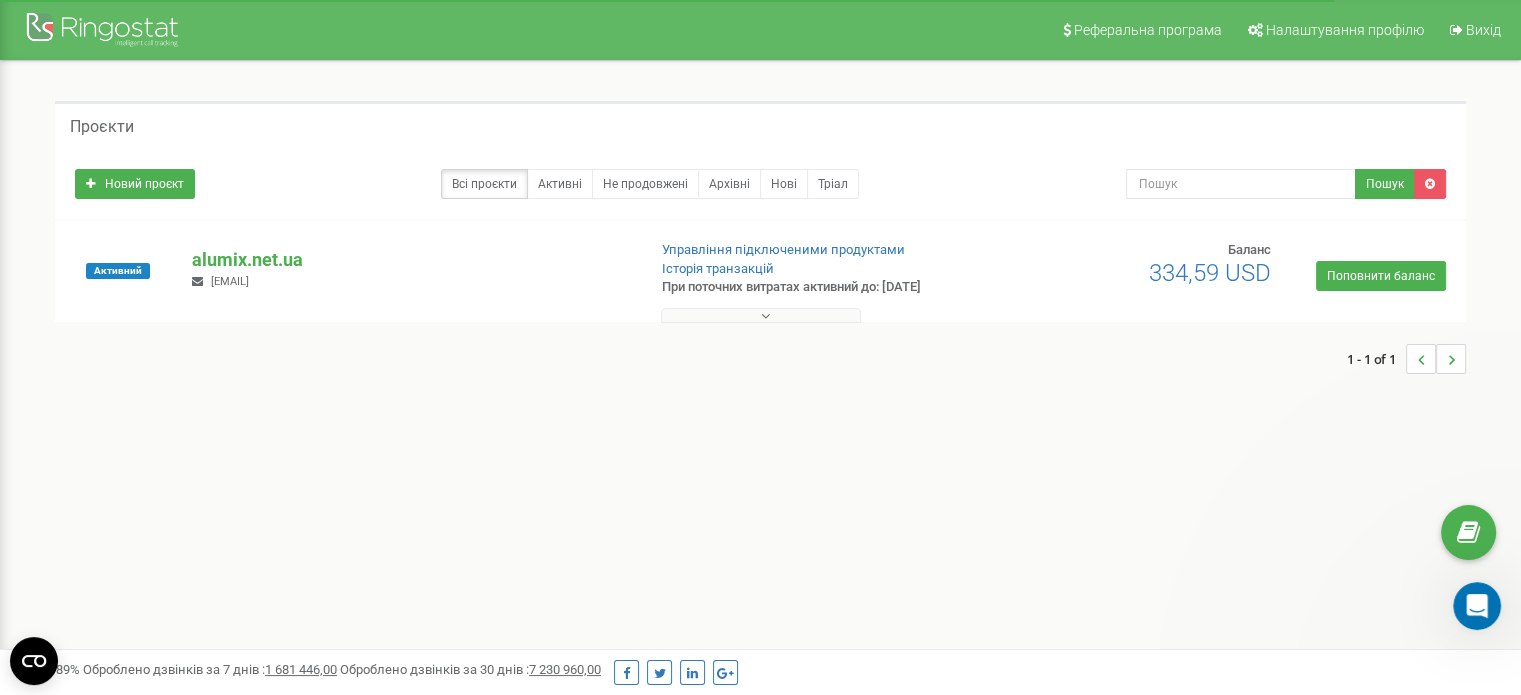scroll, scrollTop: 0, scrollLeft: 0, axis: both 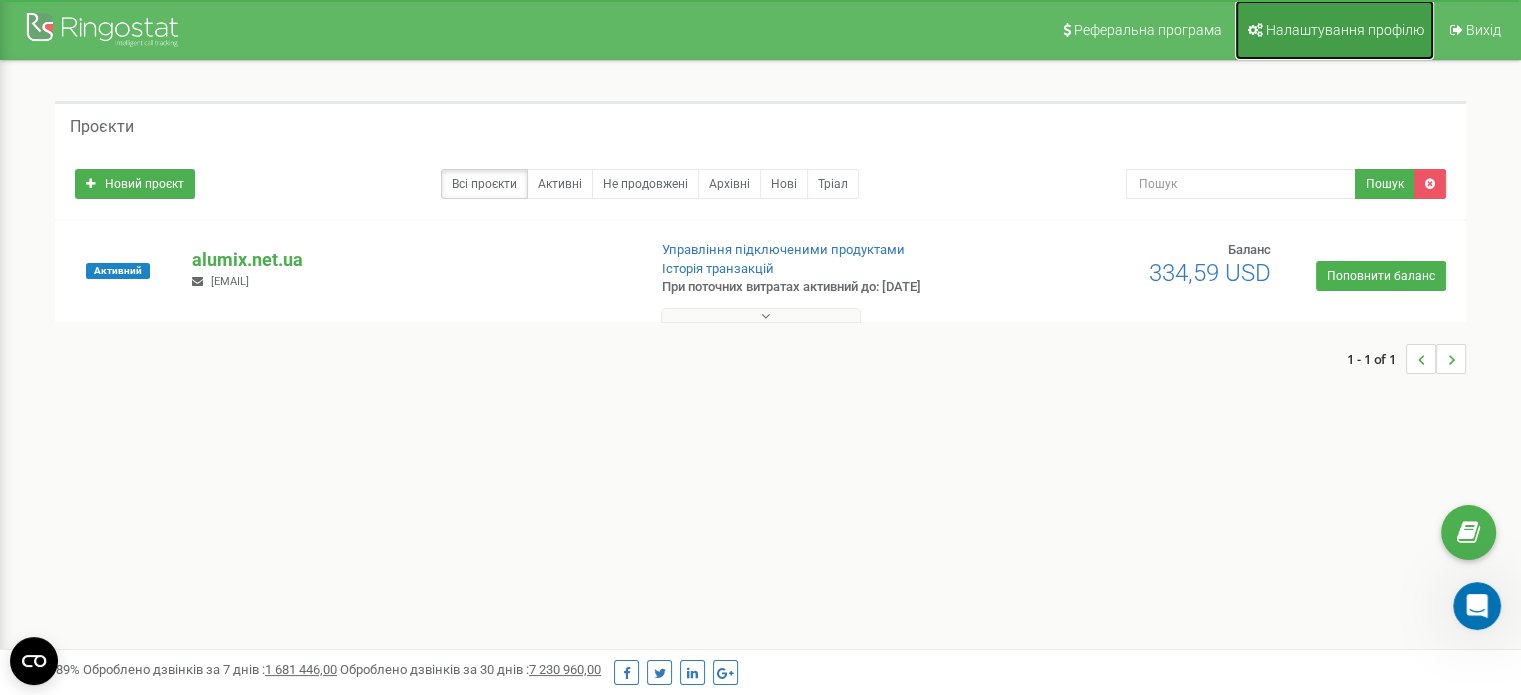 click on "Налаштування профілю" at bounding box center (1334, 30) 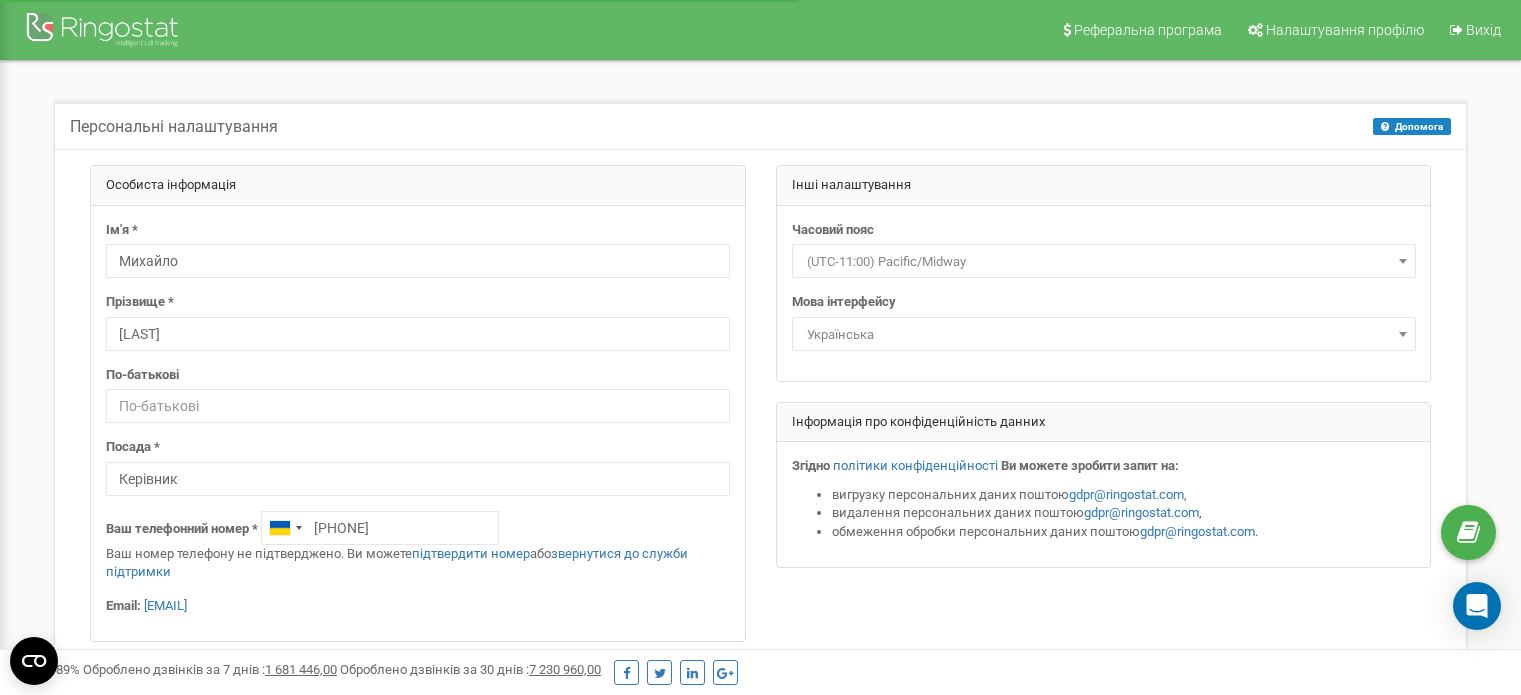 scroll, scrollTop: 0, scrollLeft: 0, axis: both 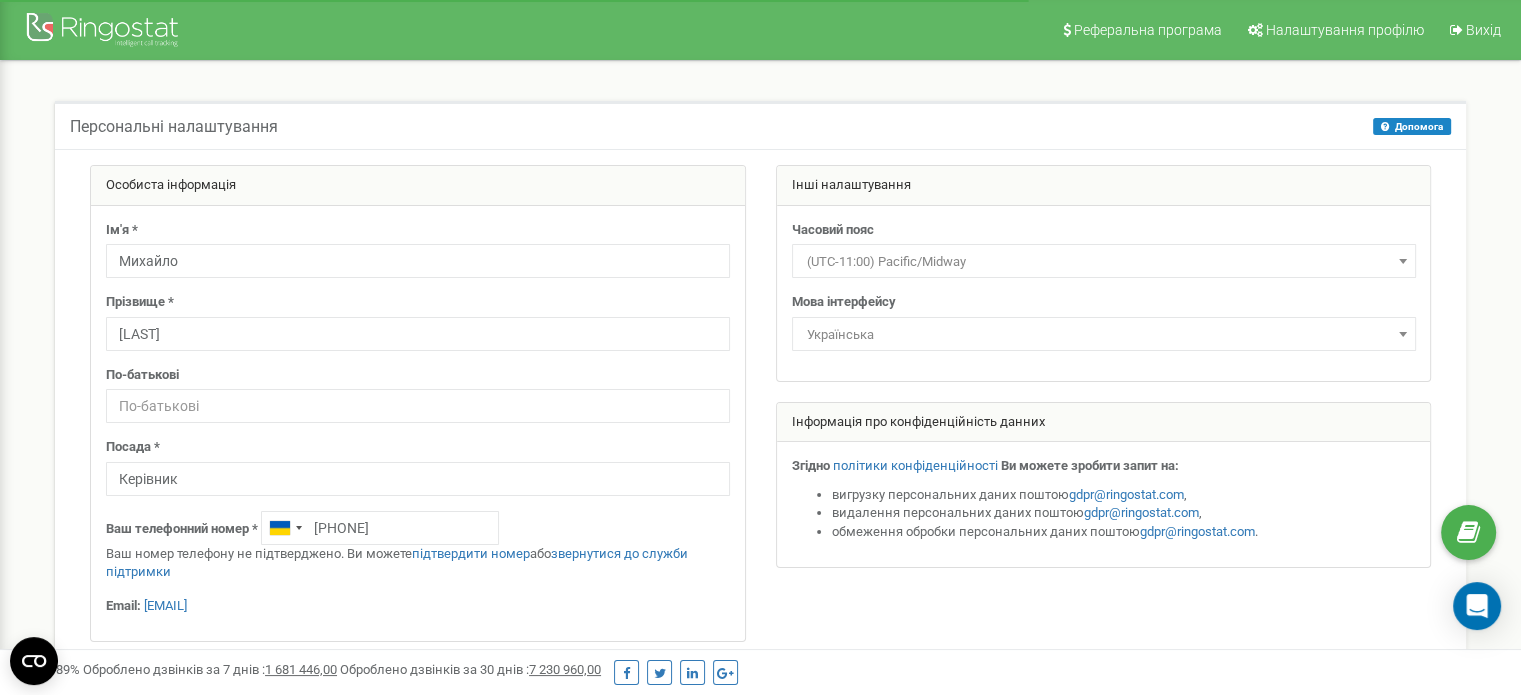 click on "(UTC-11:00) Pacific/Midway" at bounding box center (1104, 262) 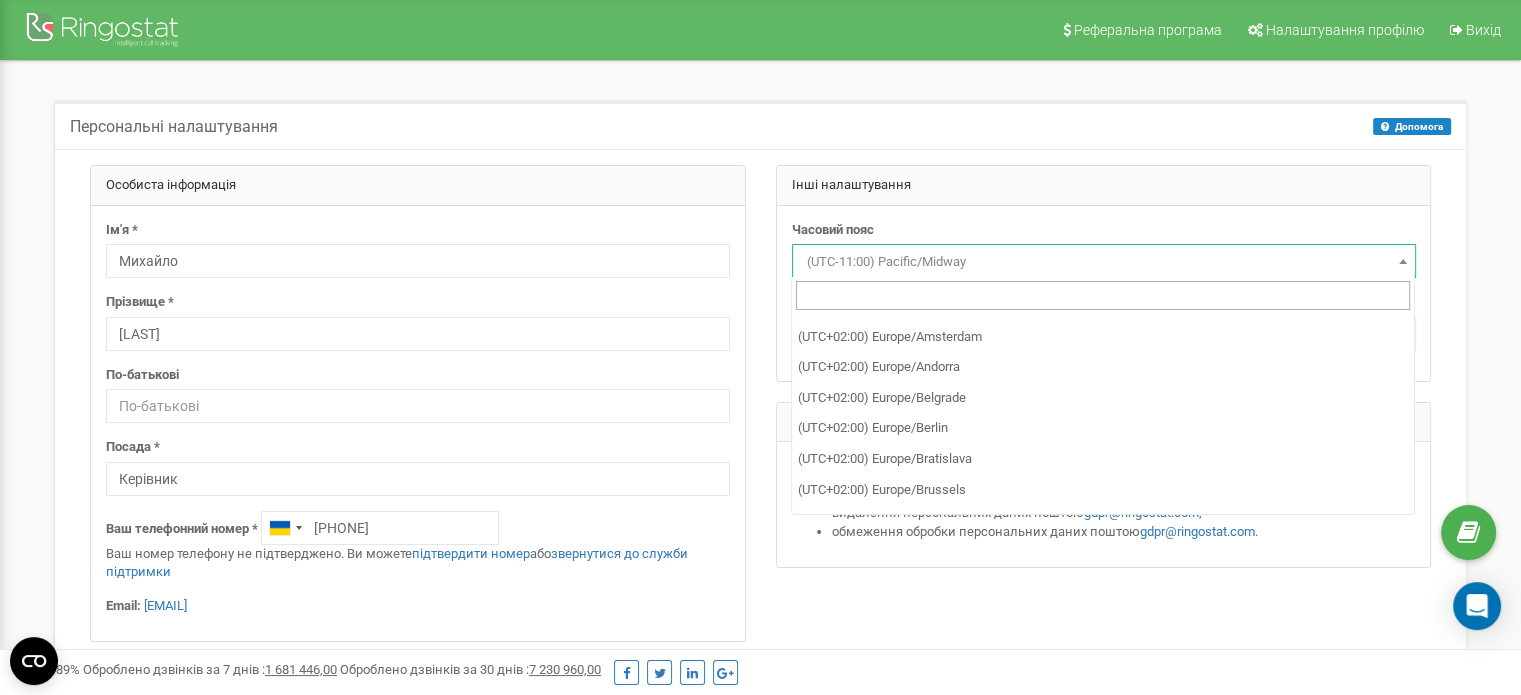 scroll, scrollTop: 6800, scrollLeft: 0, axis: vertical 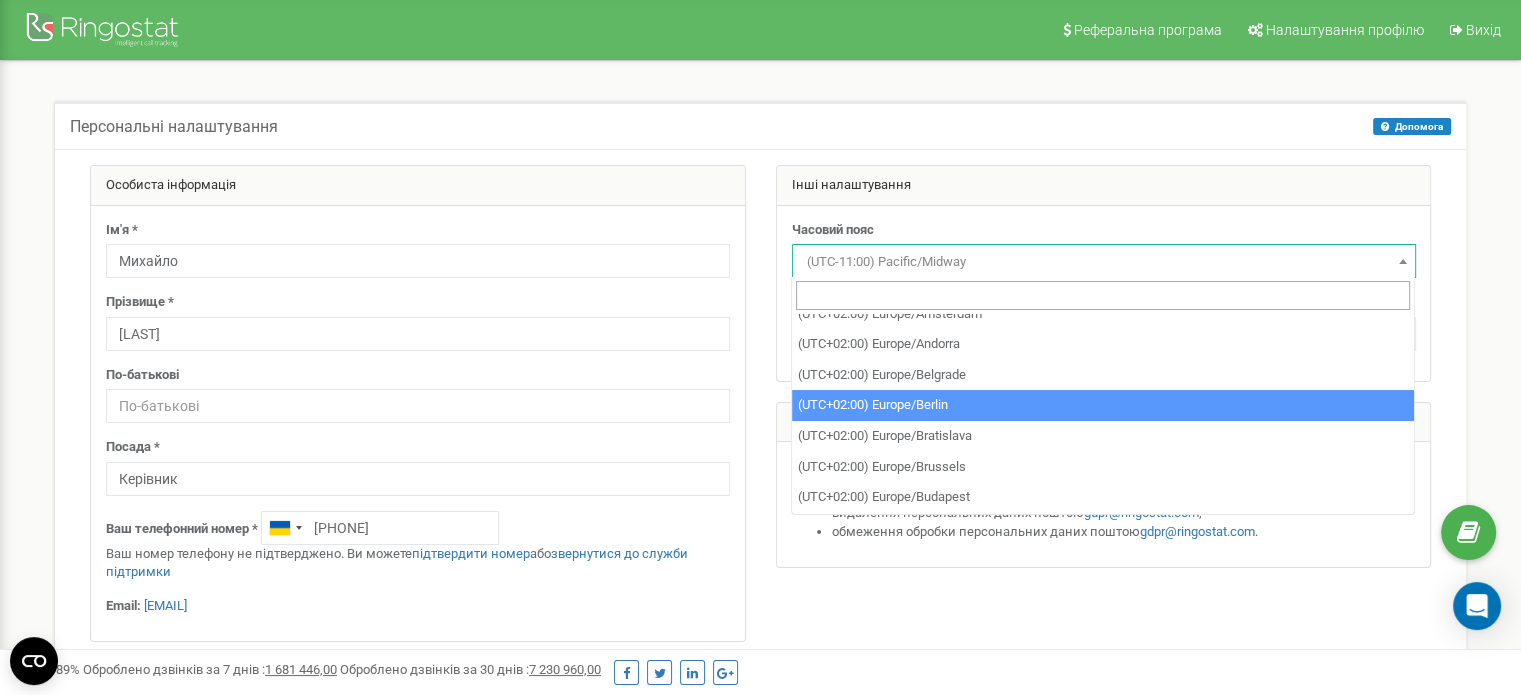select on "Europe/Berlin" 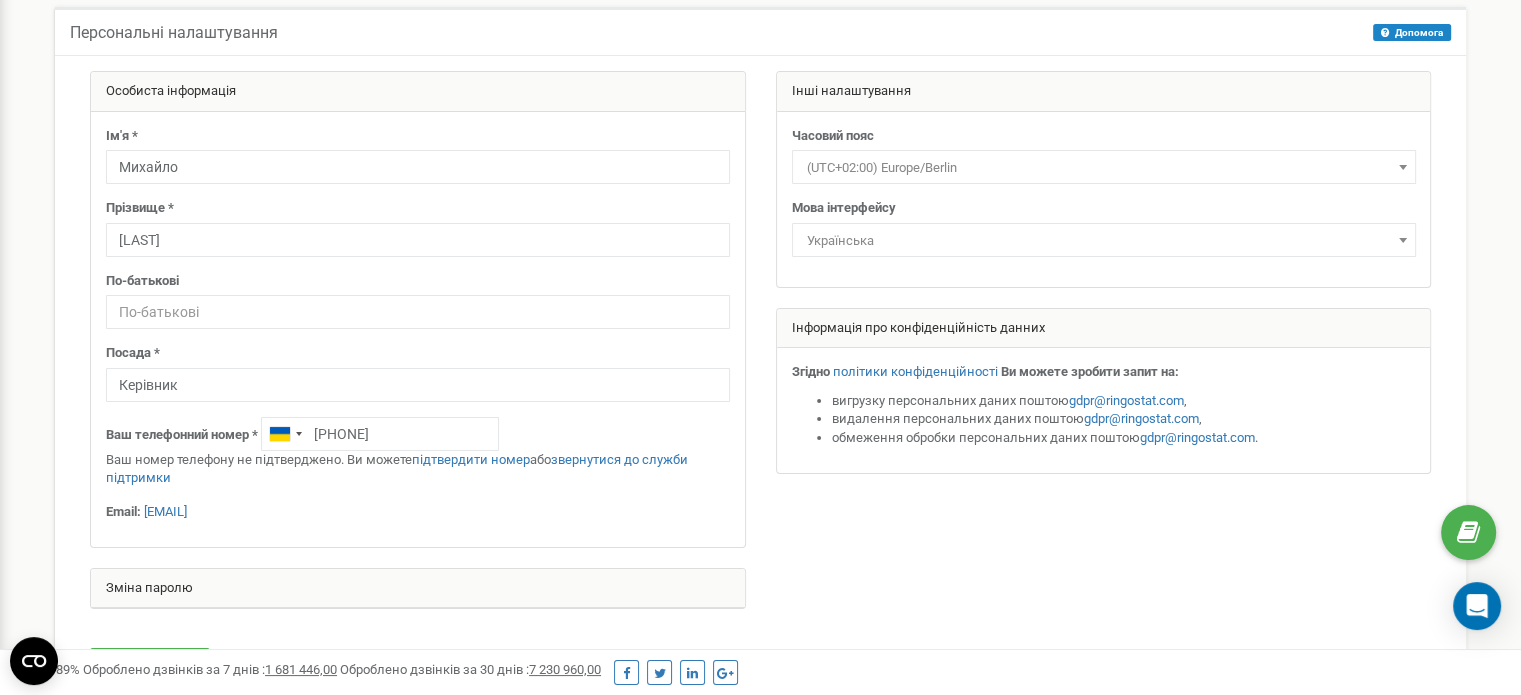 scroll, scrollTop: 300, scrollLeft: 0, axis: vertical 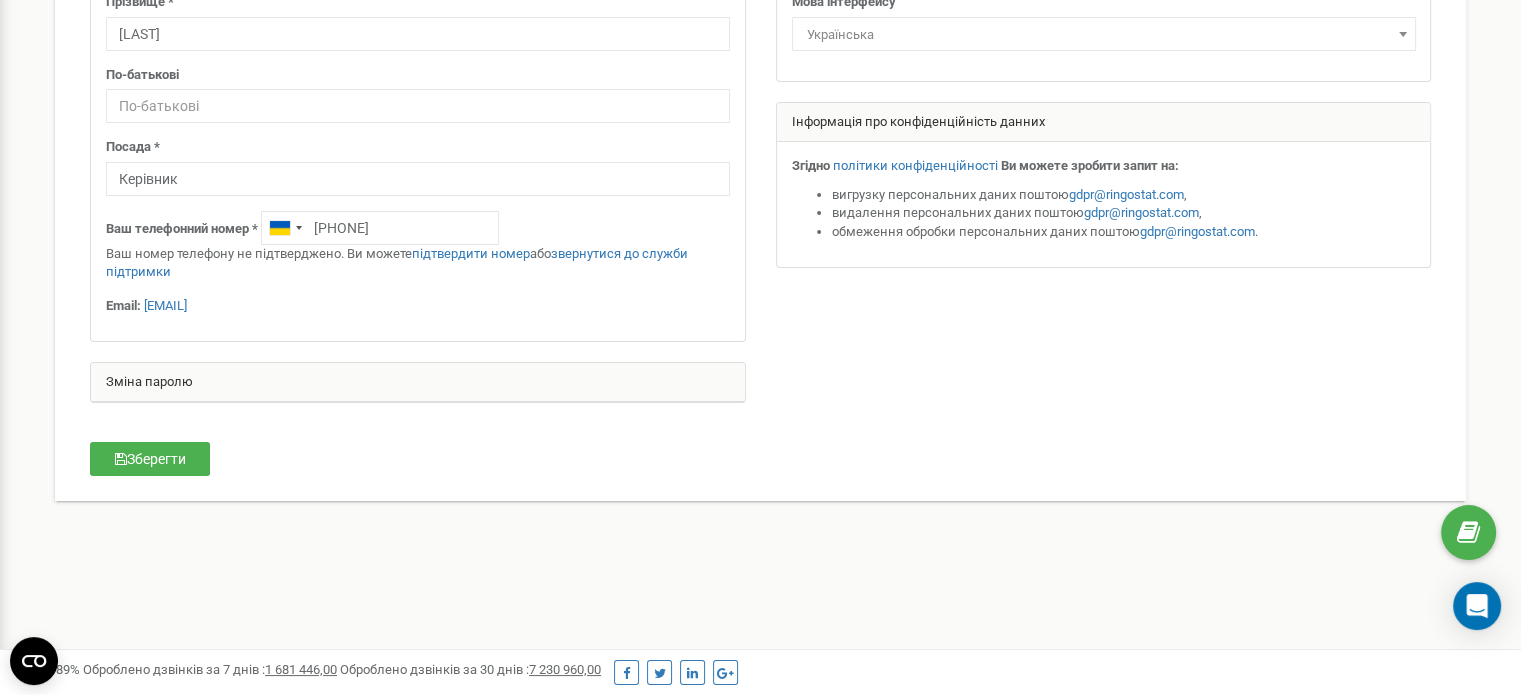 click on "Зберегти" at bounding box center (189, 461) 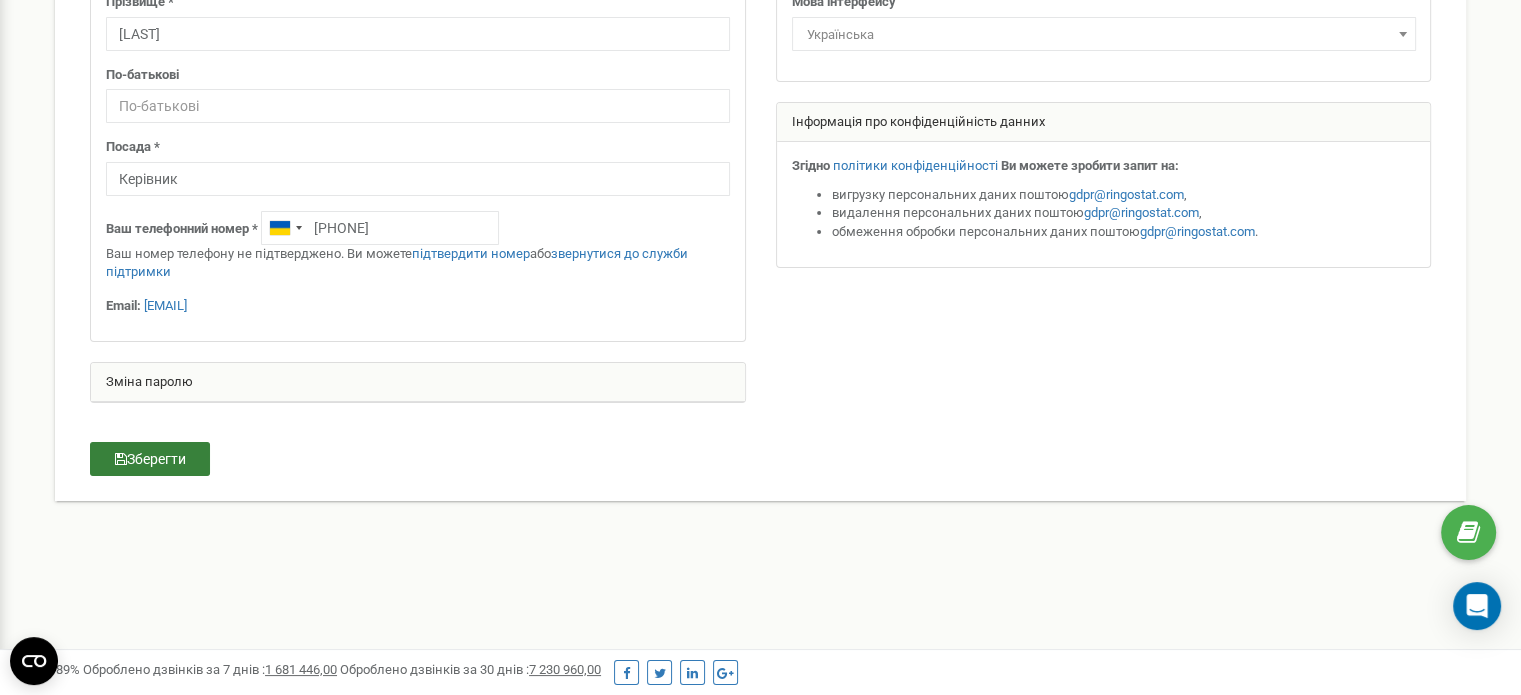 click on "Зберегти" at bounding box center [150, 459] 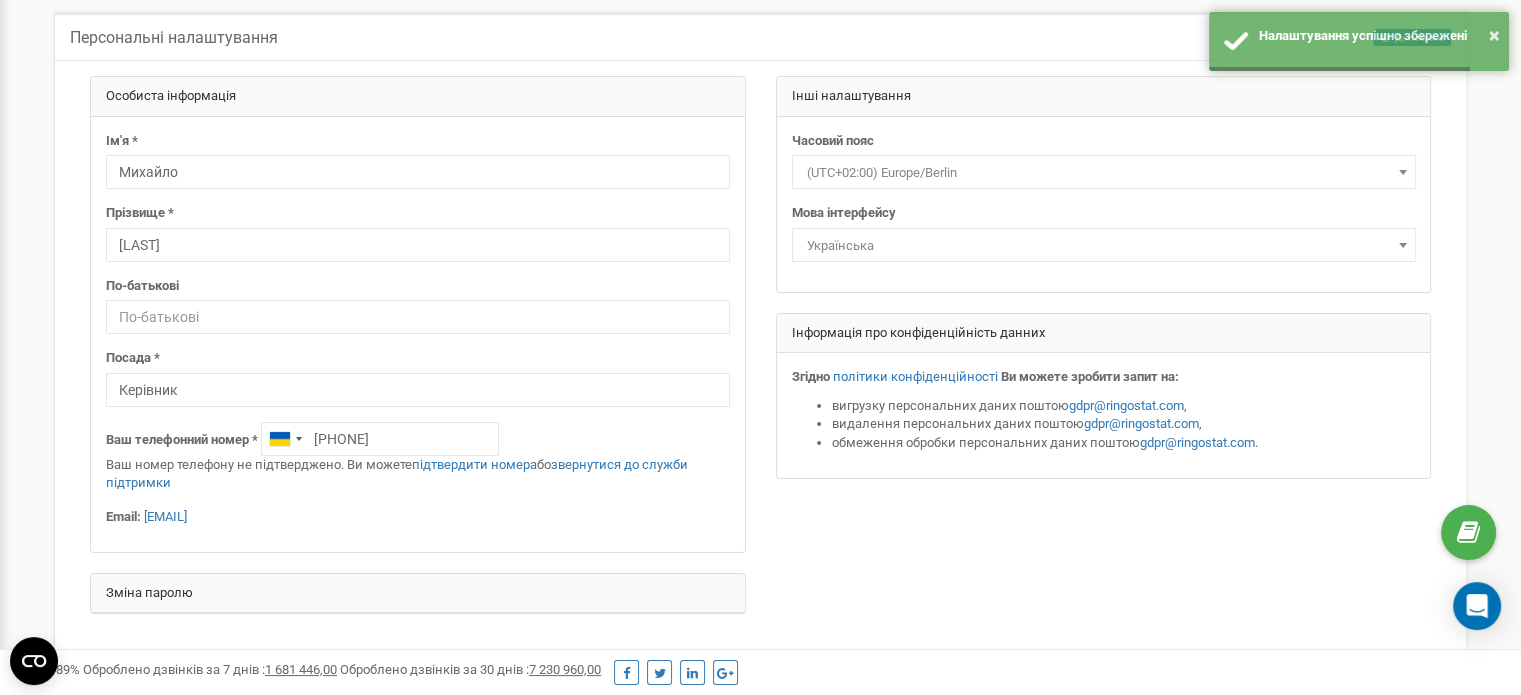 scroll, scrollTop: 0, scrollLeft: 0, axis: both 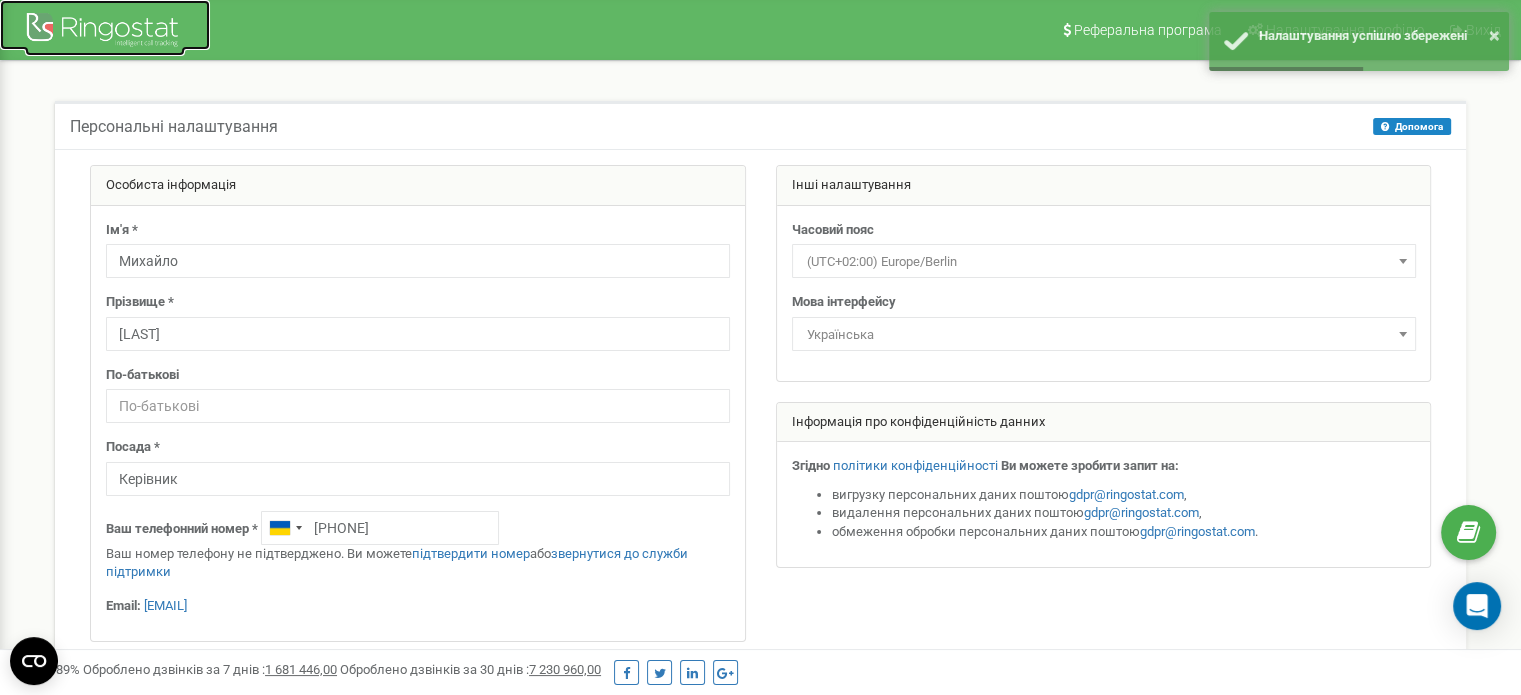 click at bounding box center [105, 32] 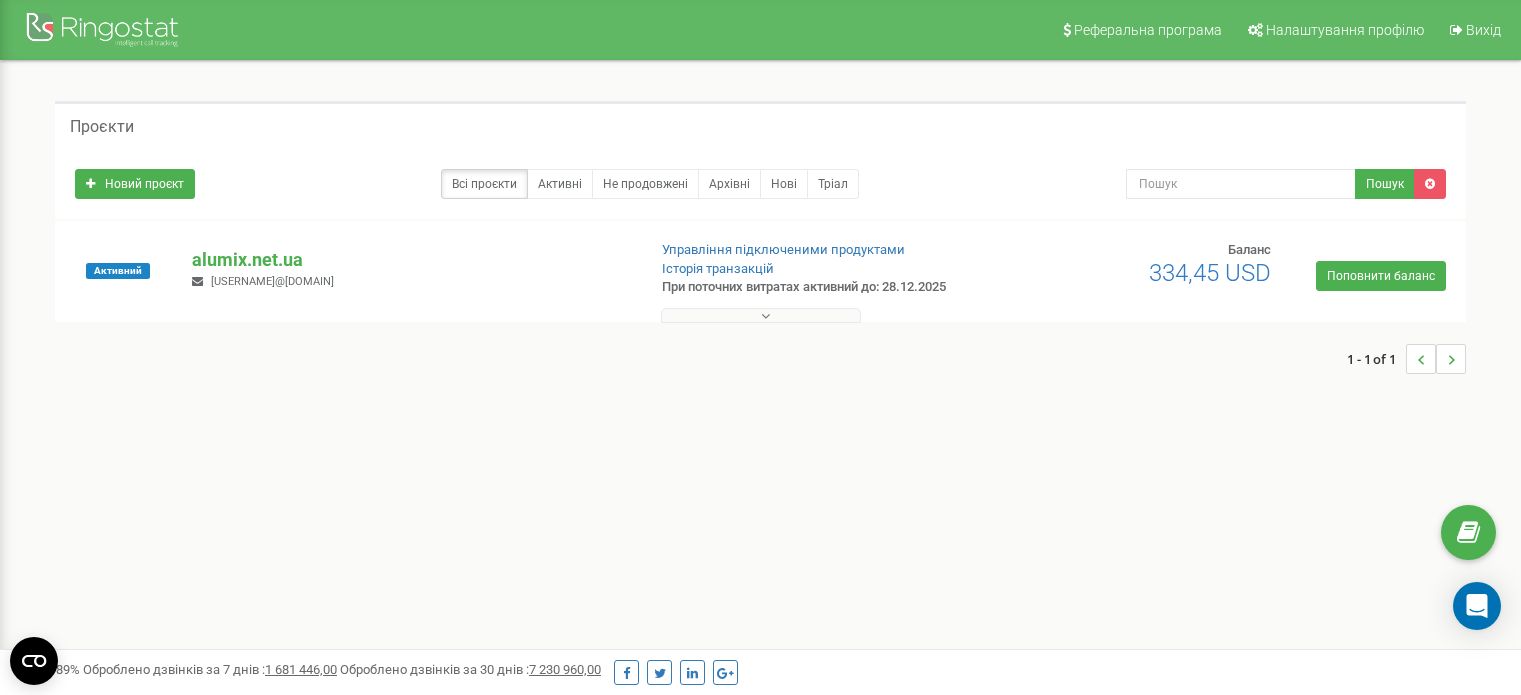 scroll, scrollTop: 0, scrollLeft: 0, axis: both 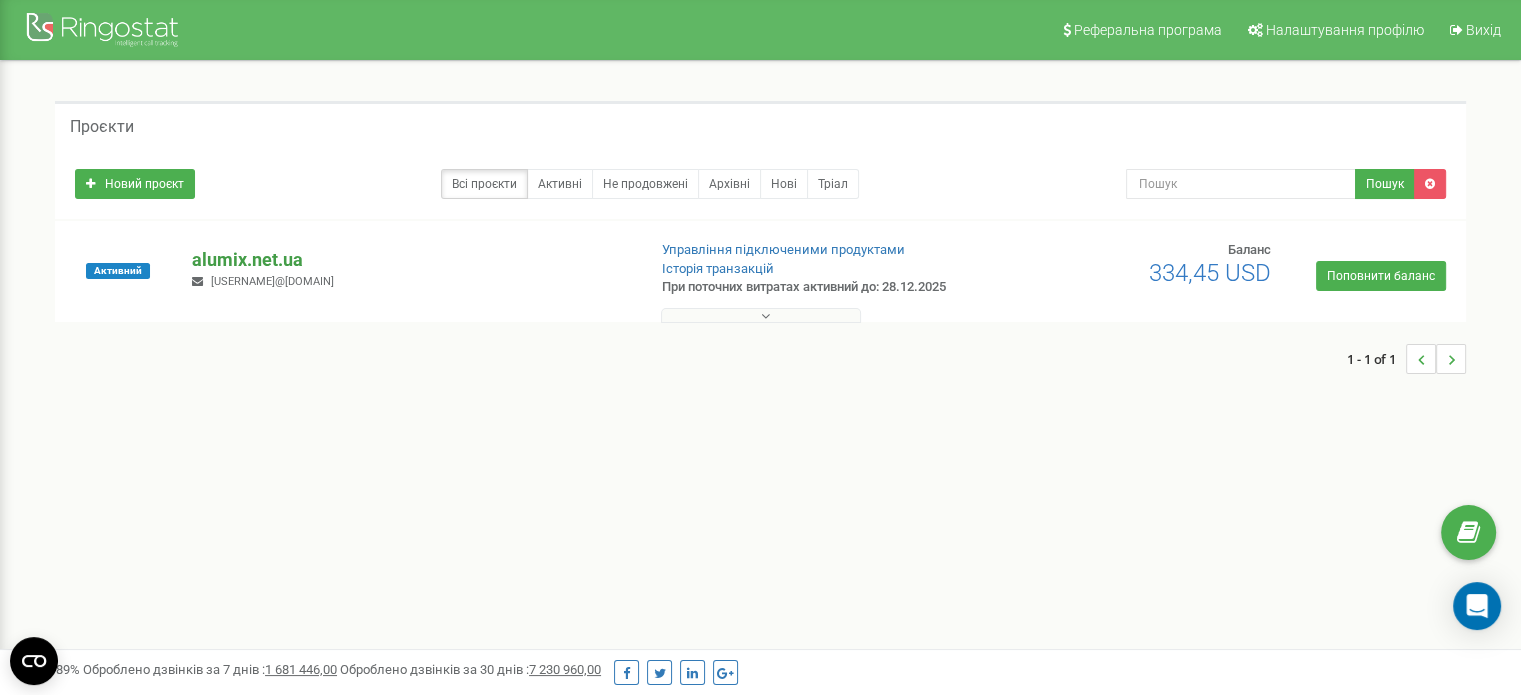 click on "alumix.net.ua" at bounding box center [410, 260] 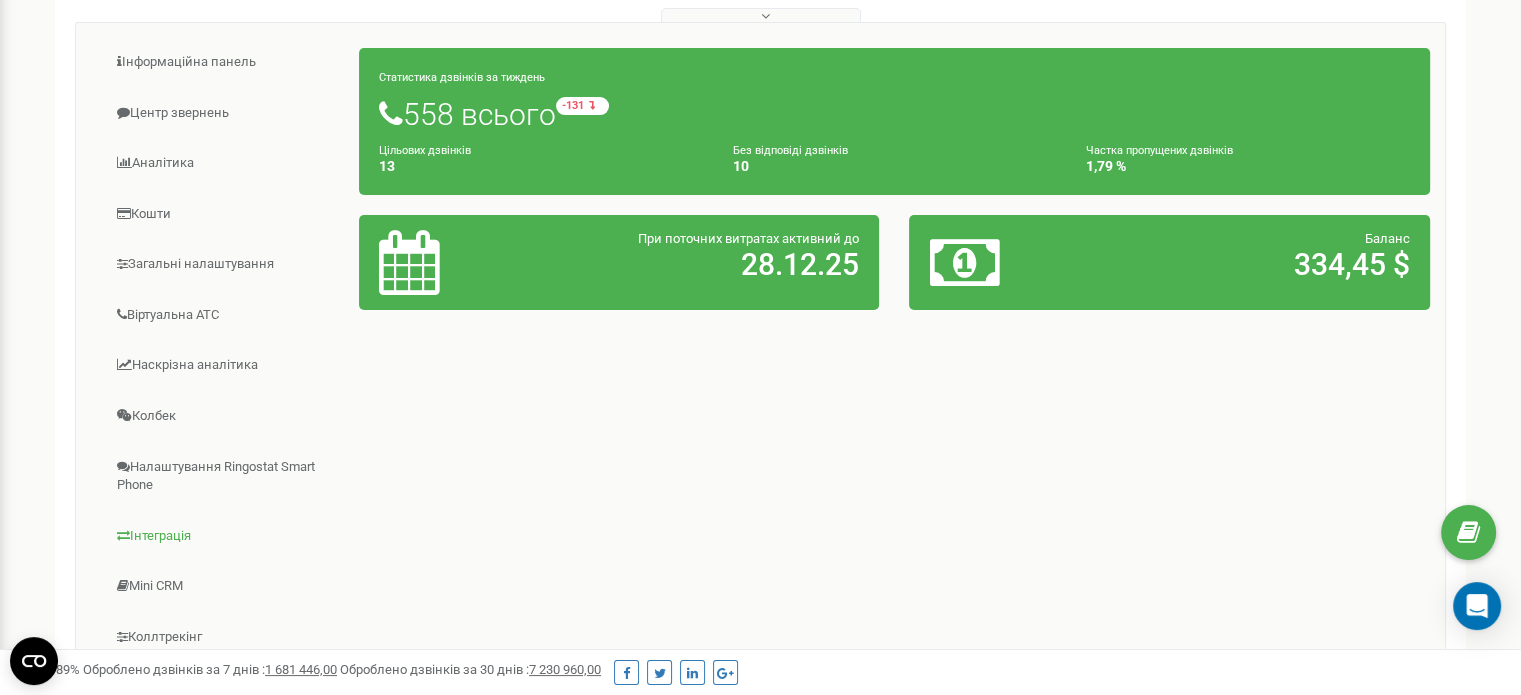 scroll, scrollTop: 400, scrollLeft: 0, axis: vertical 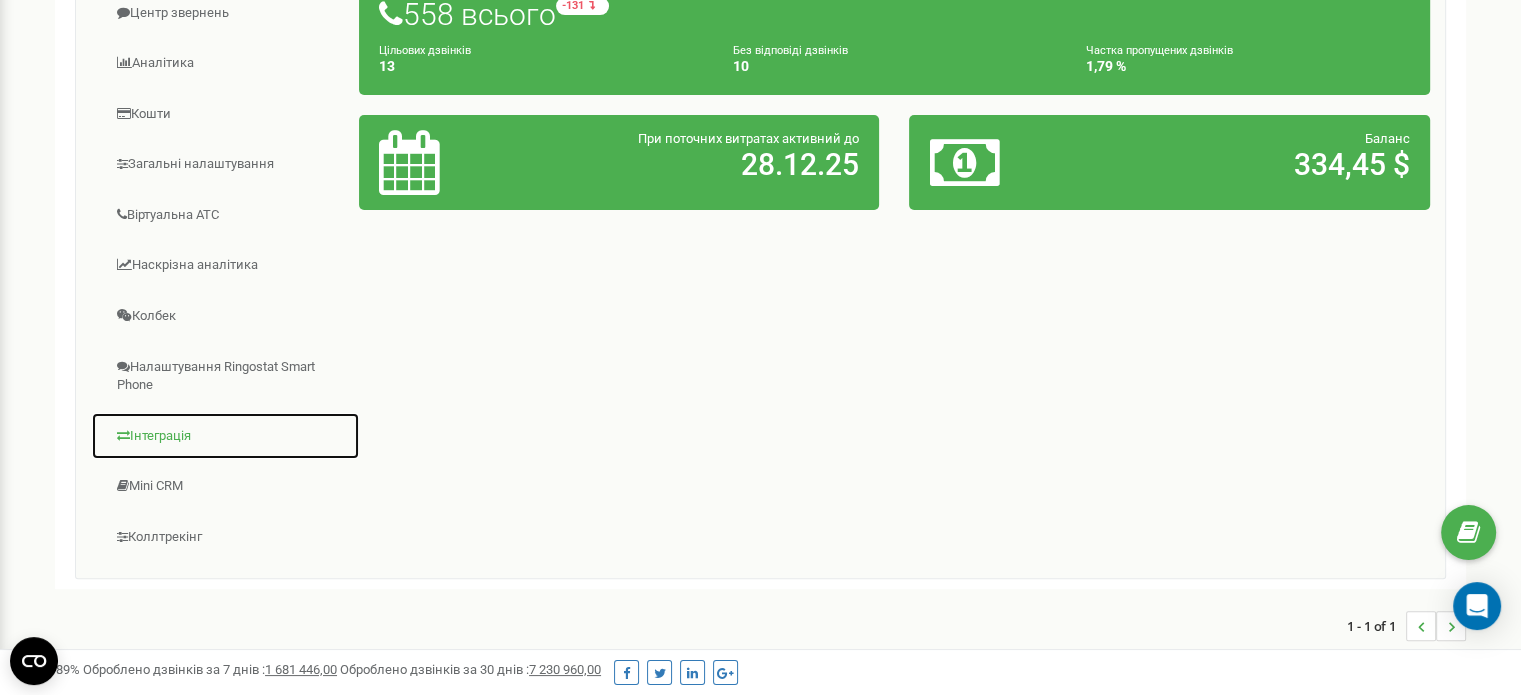 click on "Інтеграція" at bounding box center (225, 436) 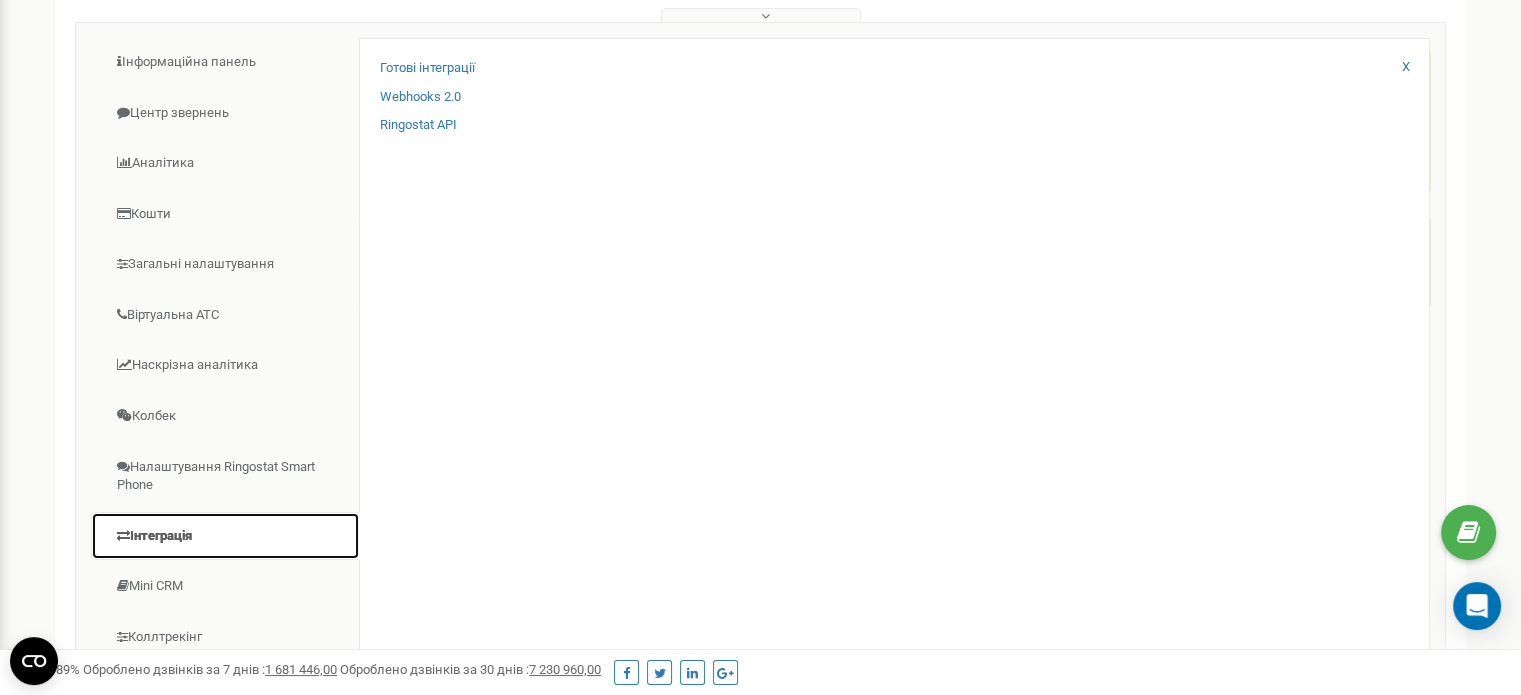 scroll, scrollTop: 200, scrollLeft: 0, axis: vertical 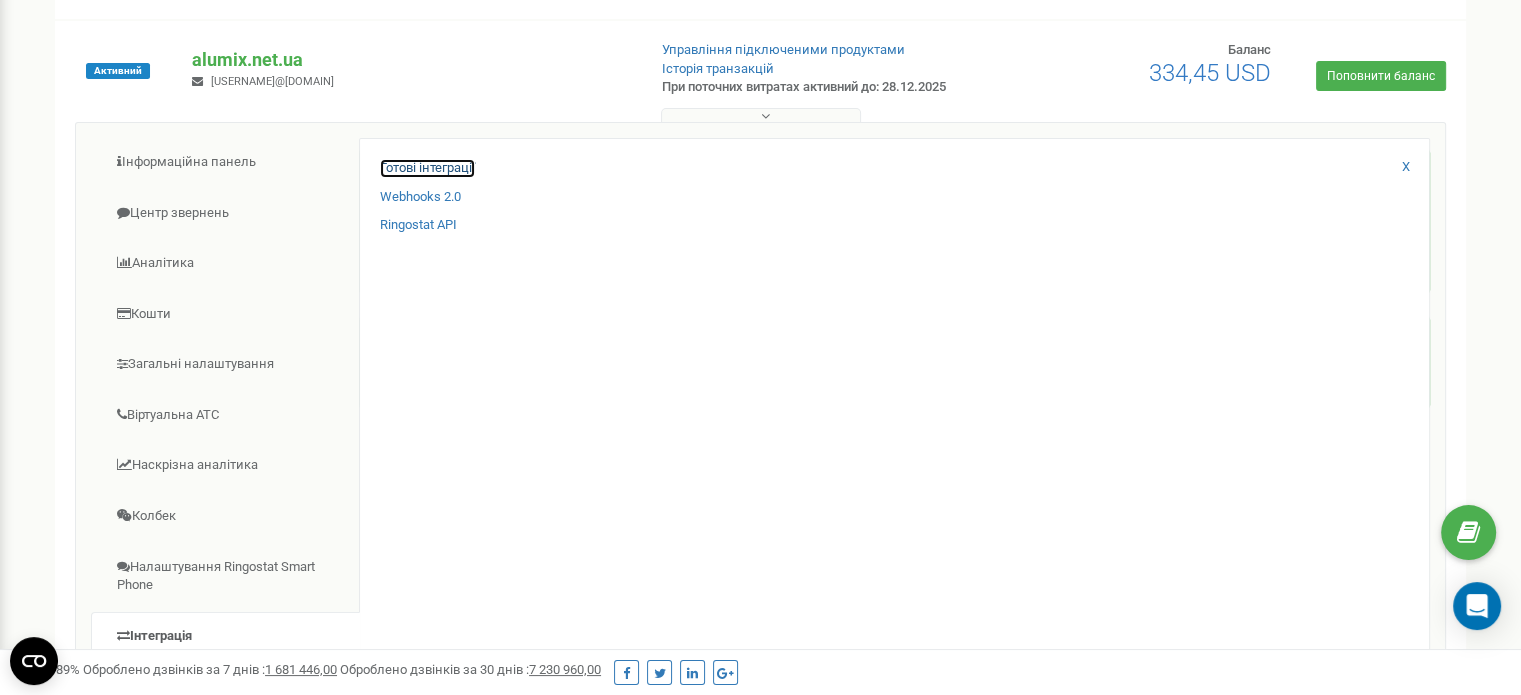 click on "Готові інтеграції" at bounding box center [427, 168] 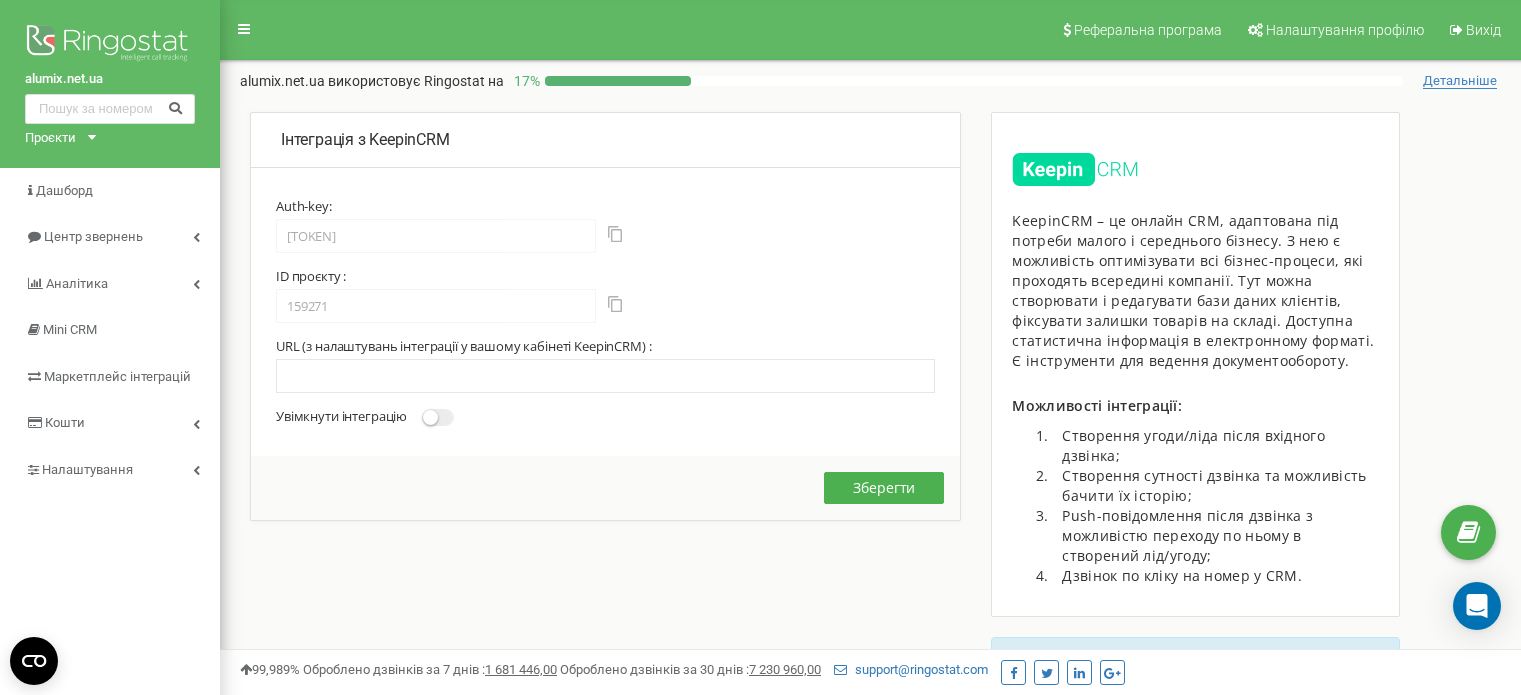scroll, scrollTop: 0, scrollLeft: 0, axis: both 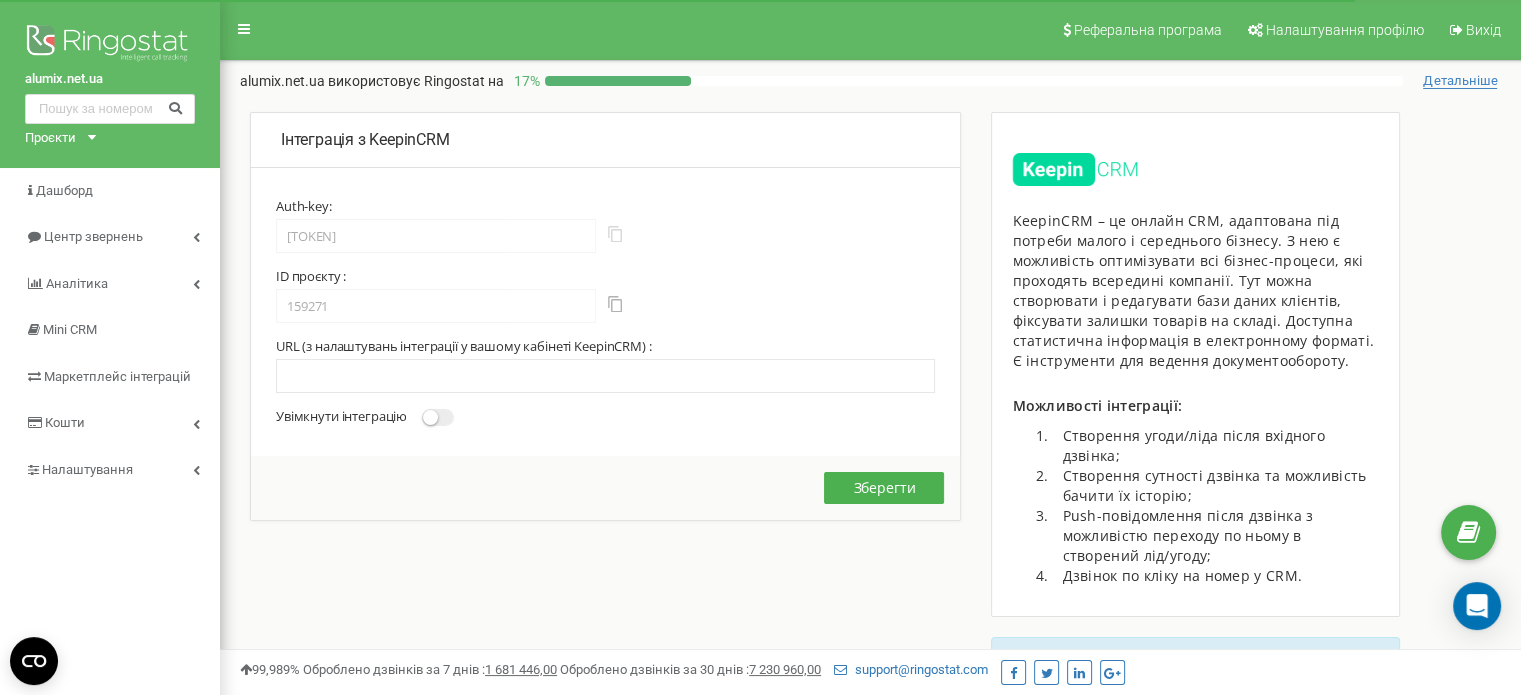 click at bounding box center [615, 234] 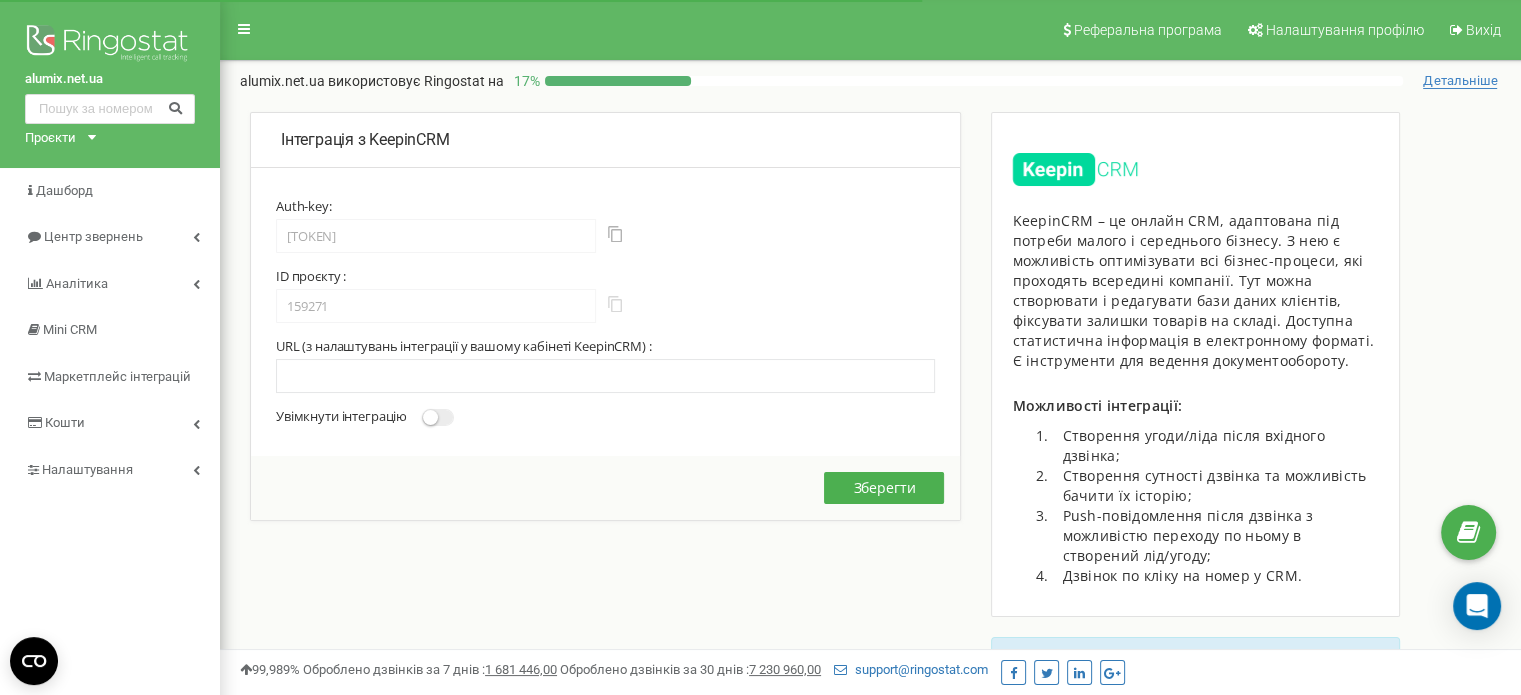 click at bounding box center (615, 304) 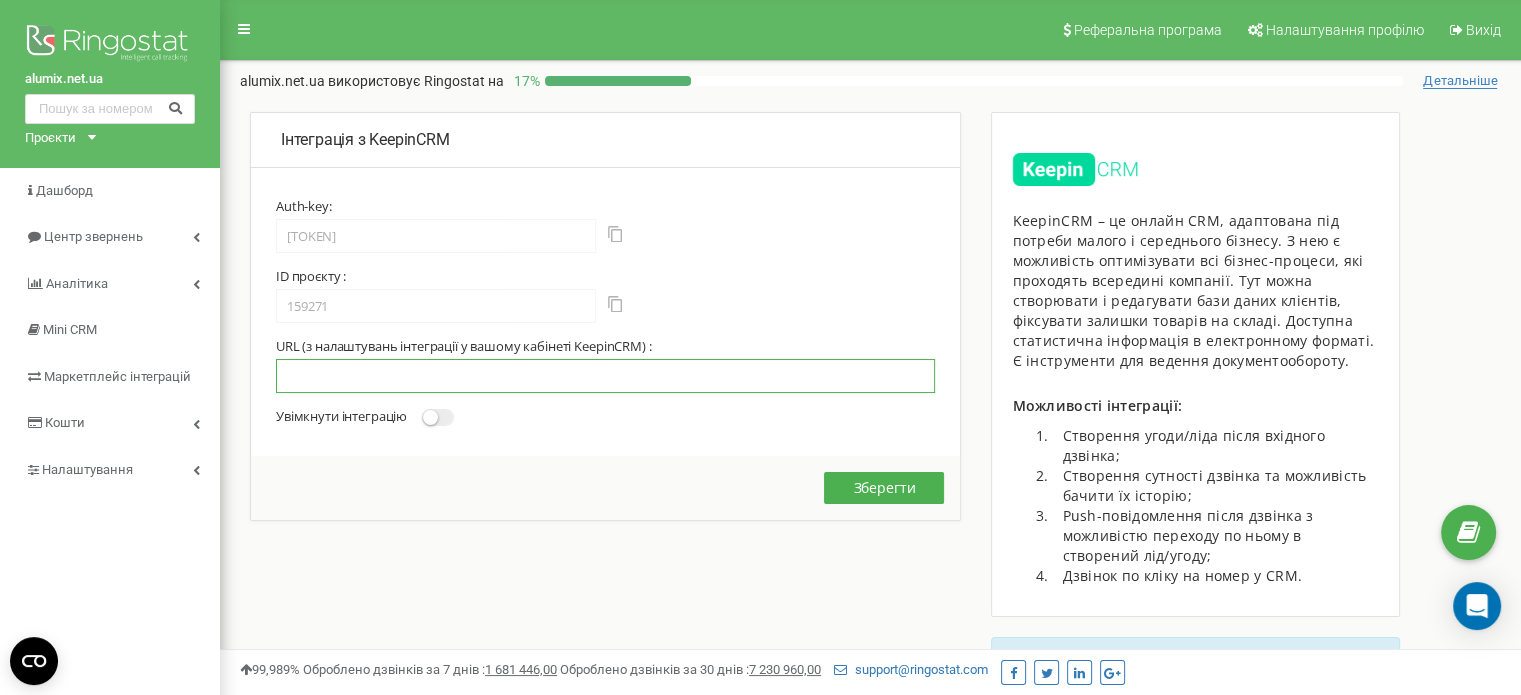 click at bounding box center [605, 376] 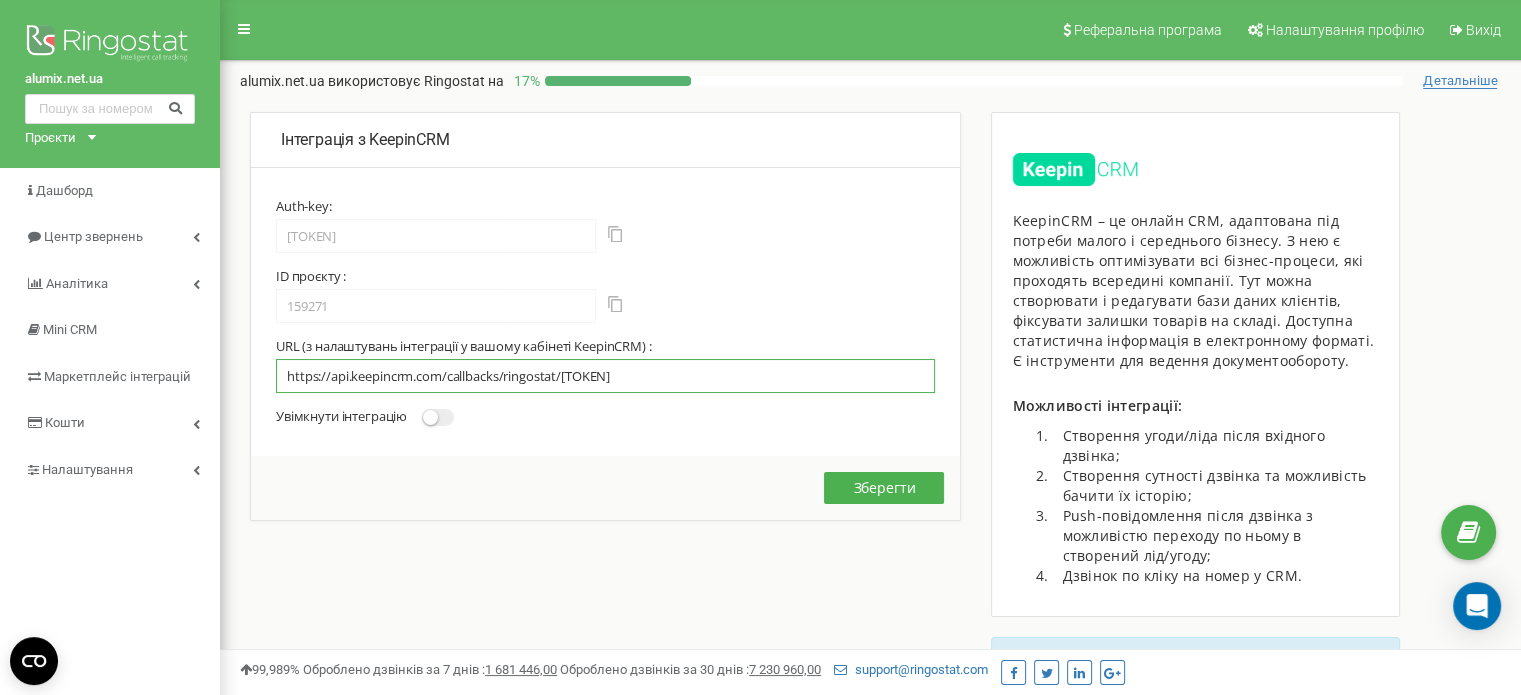 type on "https://api.keepincrm.com/callbacks/ringostat/pH4n1yxetMmE5FJxe9i3yUKq" 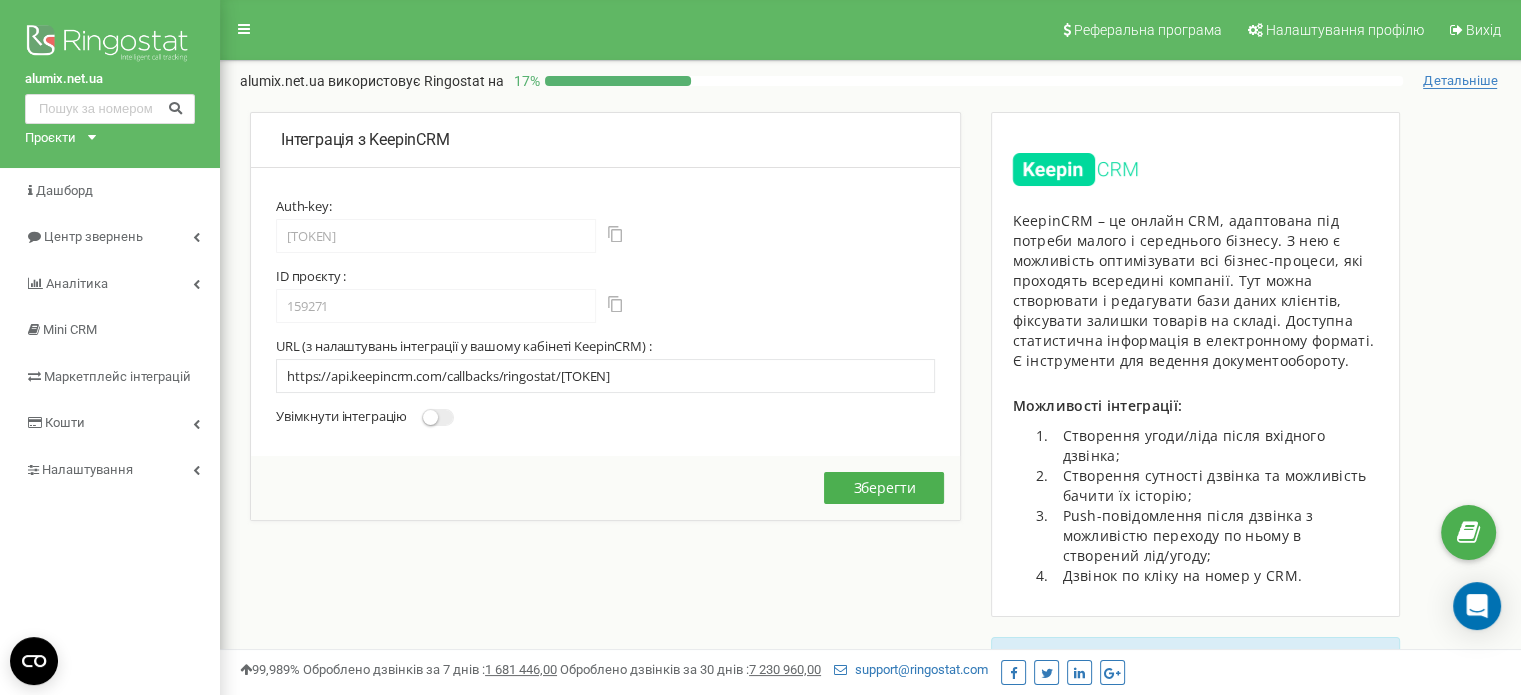 click at bounding box center [430, 417] 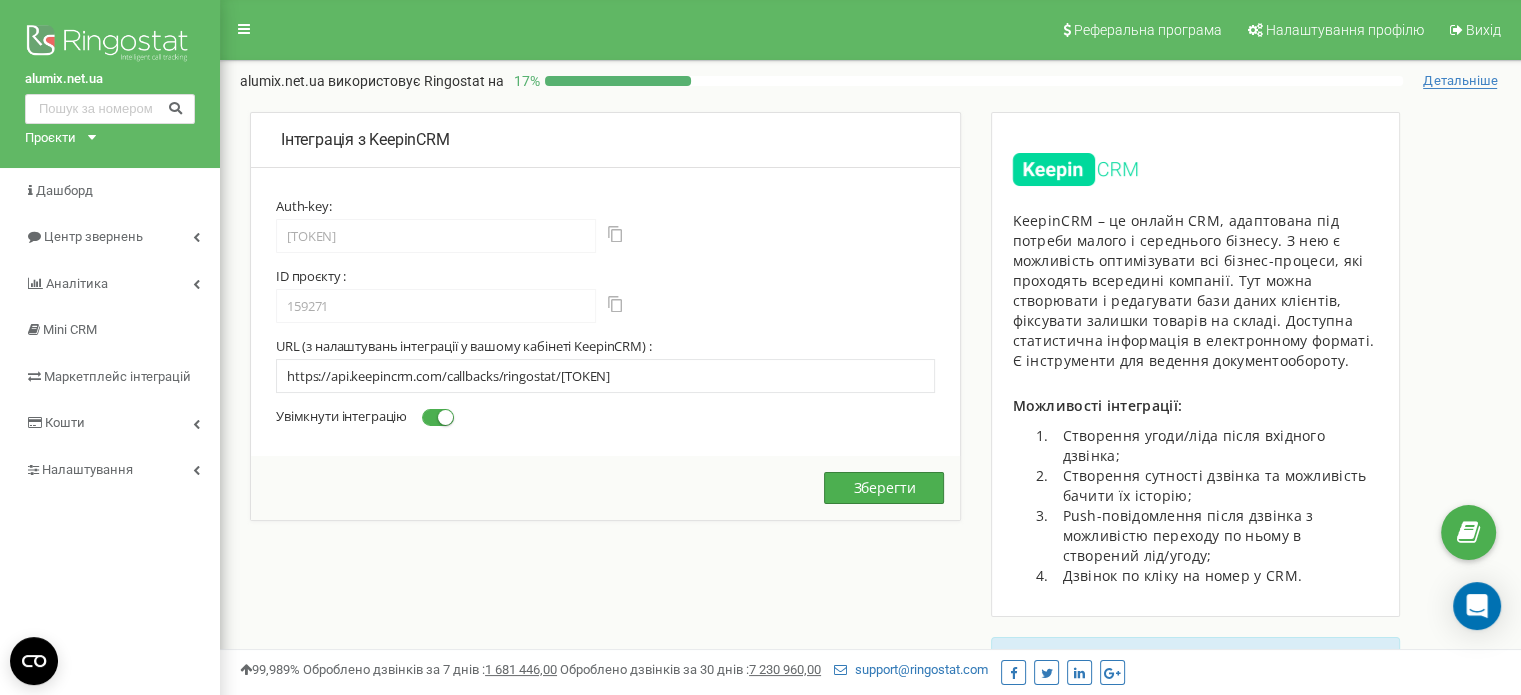 click on "Зберегти" at bounding box center (884, 488) 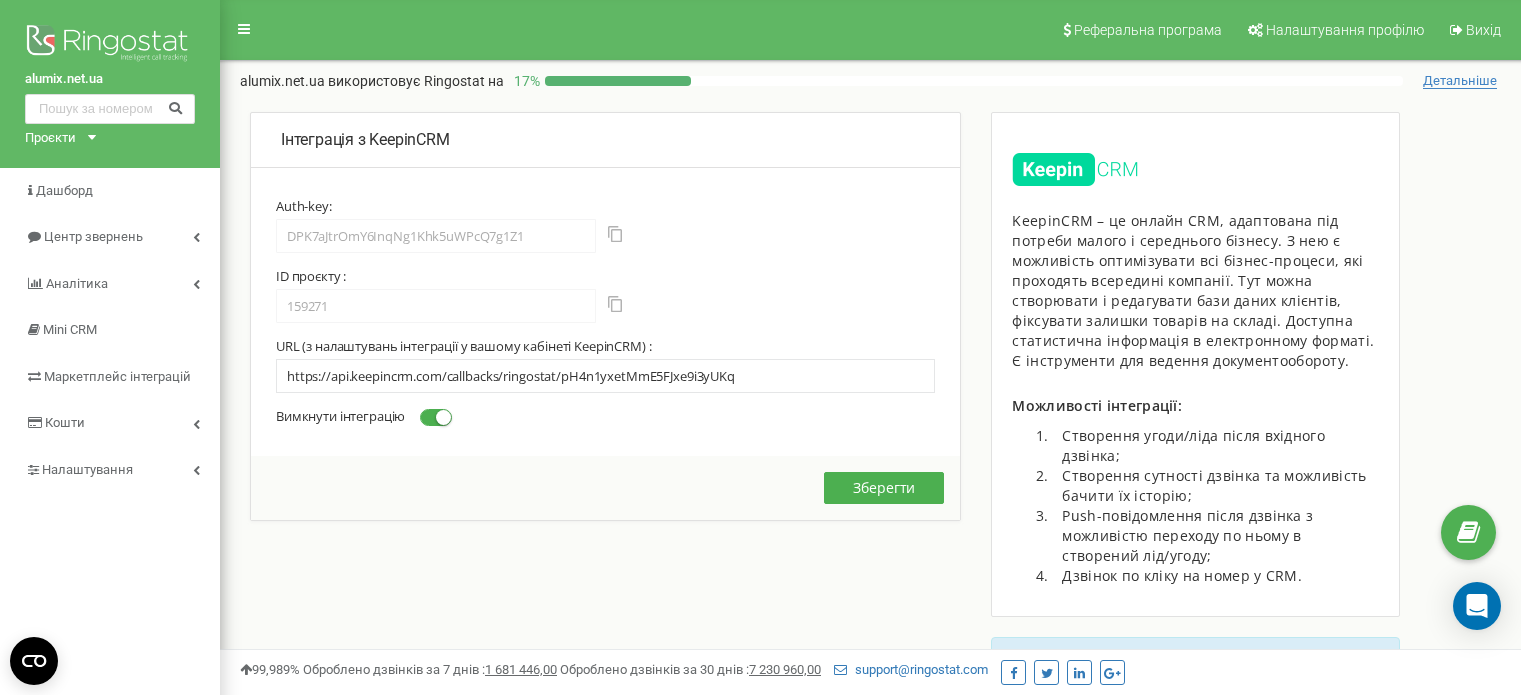 scroll, scrollTop: 0, scrollLeft: 0, axis: both 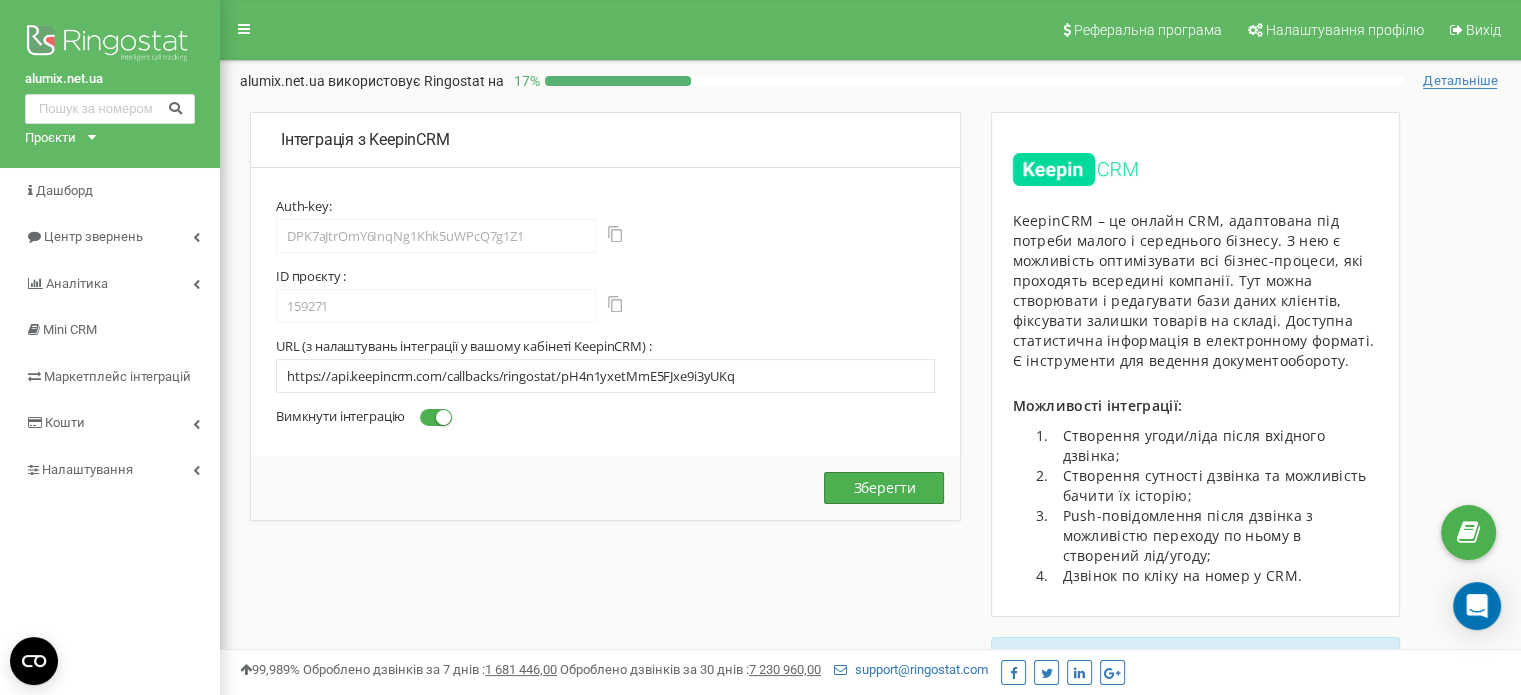 click on "Зберегти" at bounding box center (884, 488) 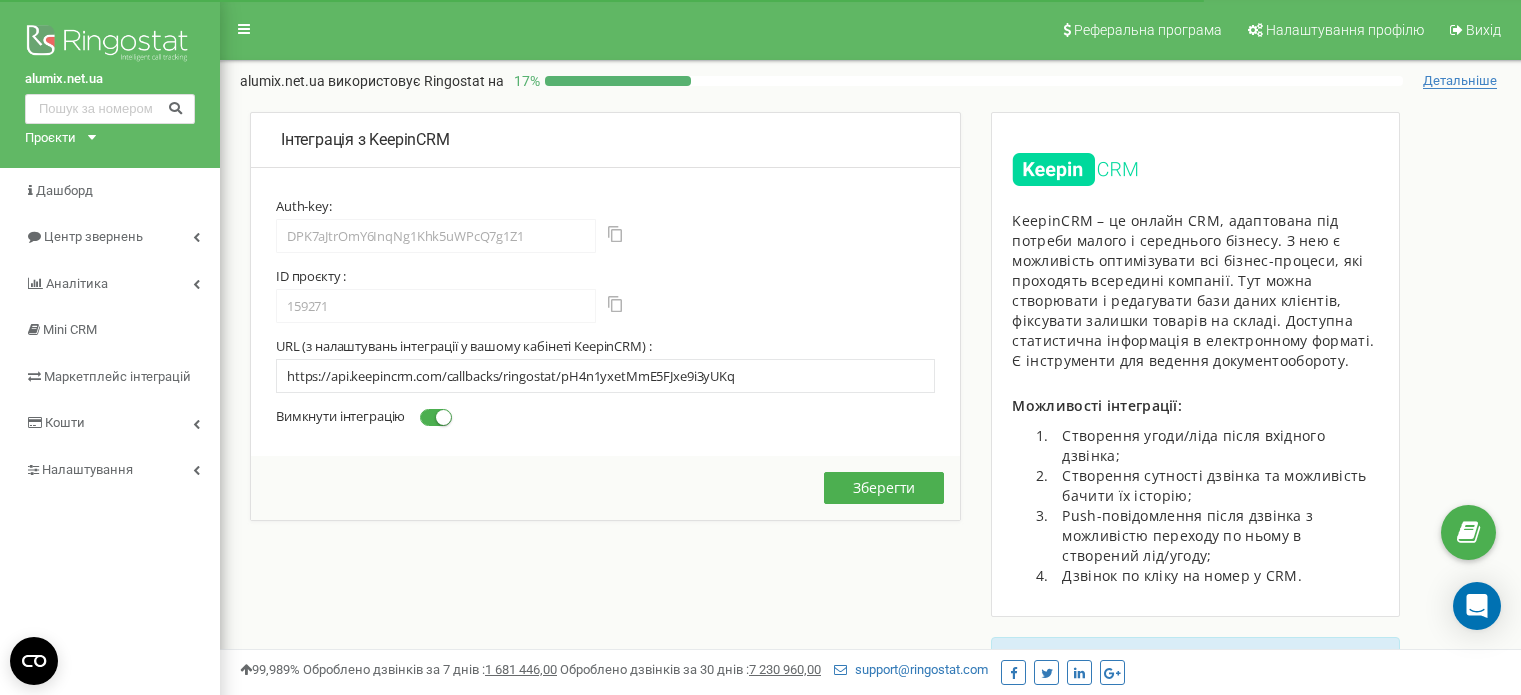 scroll, scrollTop: 504, scrollLeft: 0, axis: vertical 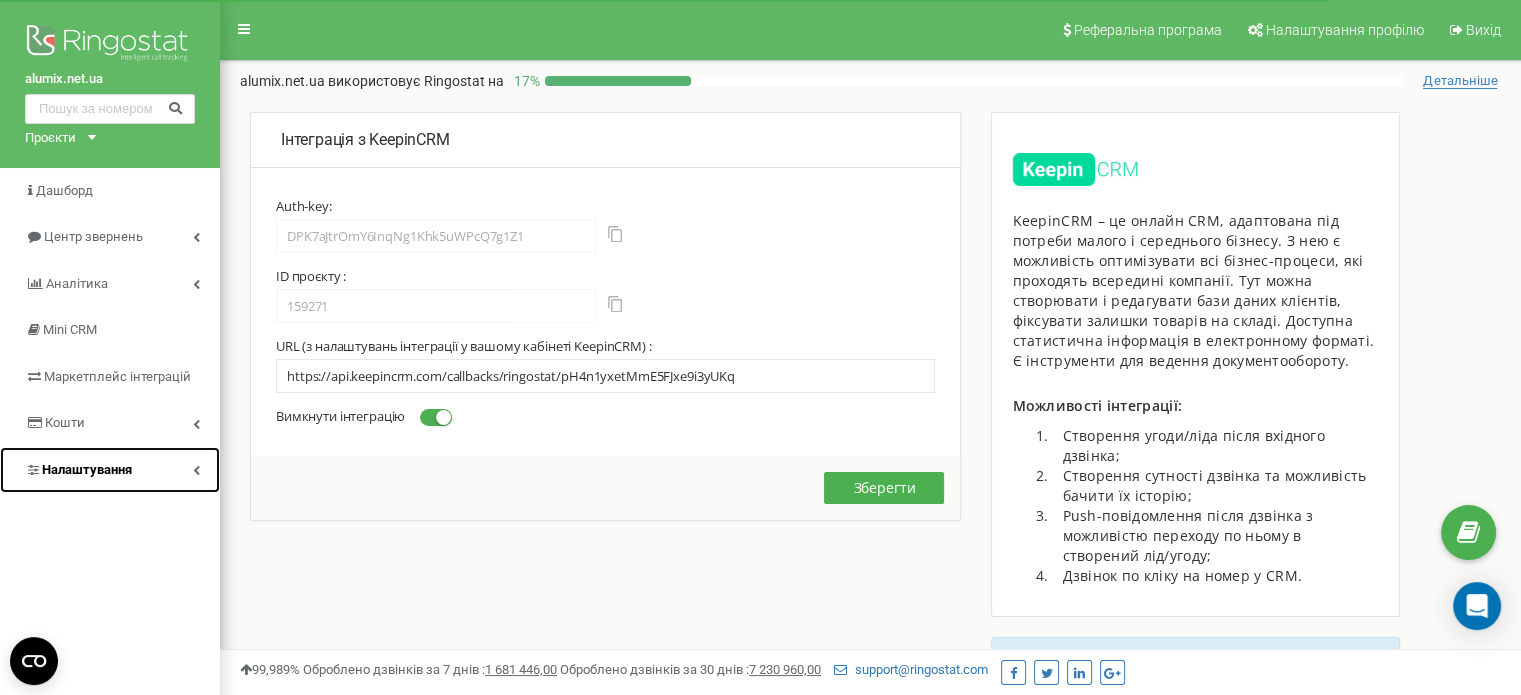 click on "Налаштування" at bounding box center (110, 470) 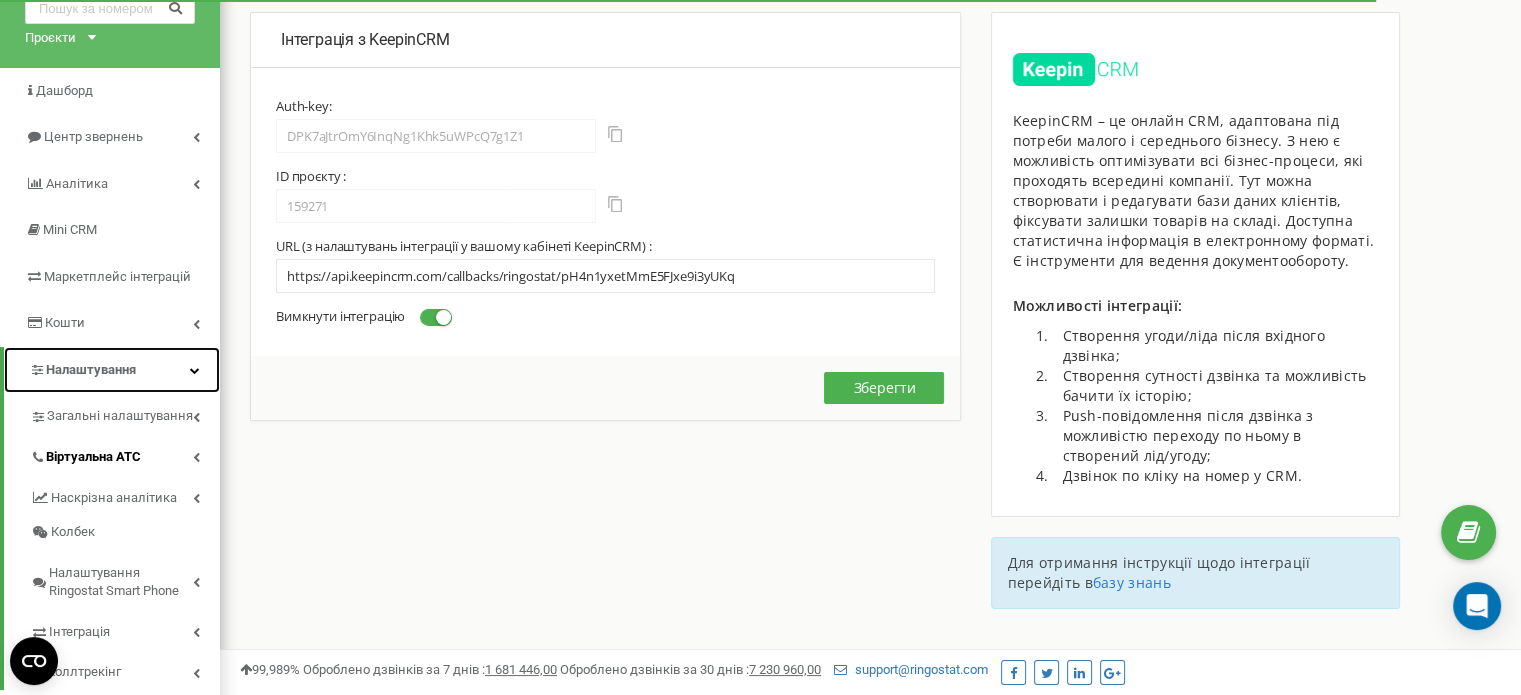 scroll, scrollTop: 200, scrollLeft: 0, axis: vertical 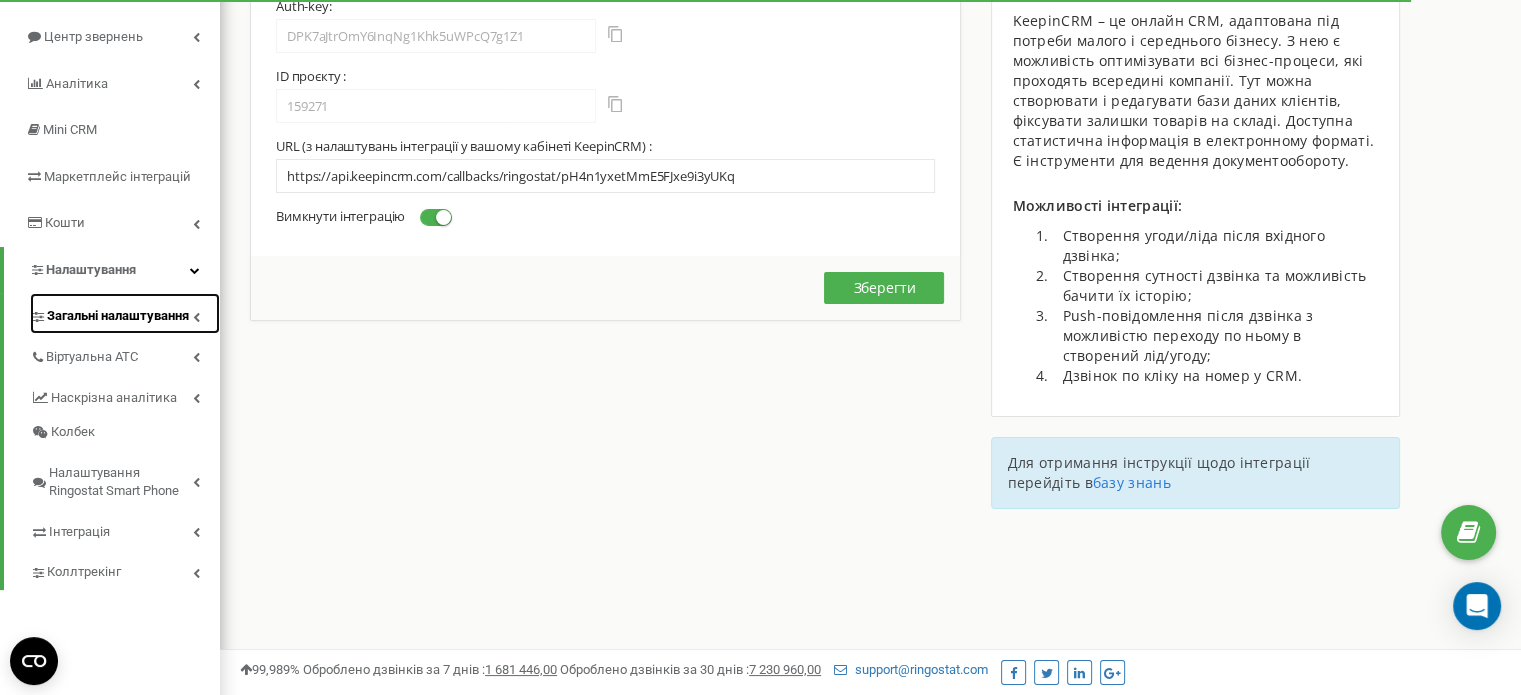 click on "Загальні налаштування" at bounding box center [118, 316] 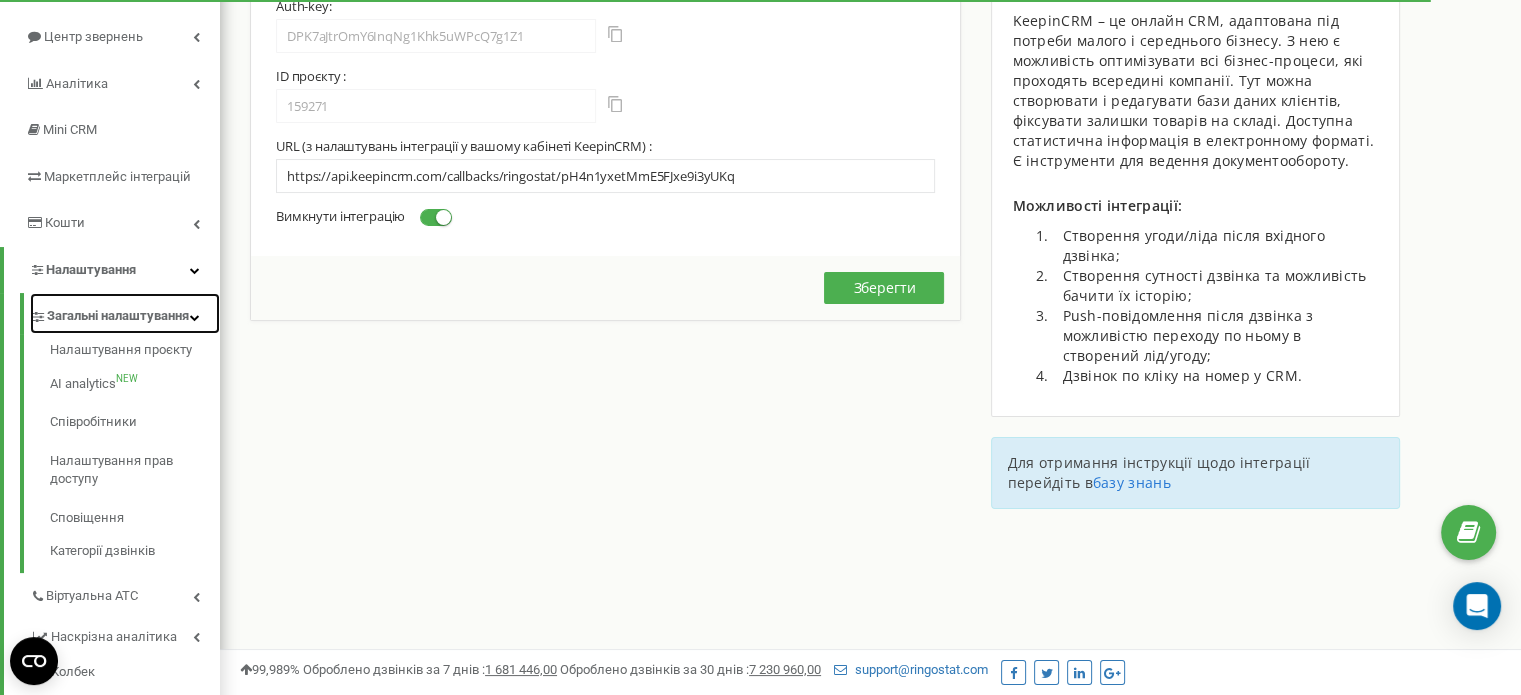 scroll, scrollTop: 300, scrollLeft: 0, axis: vertical 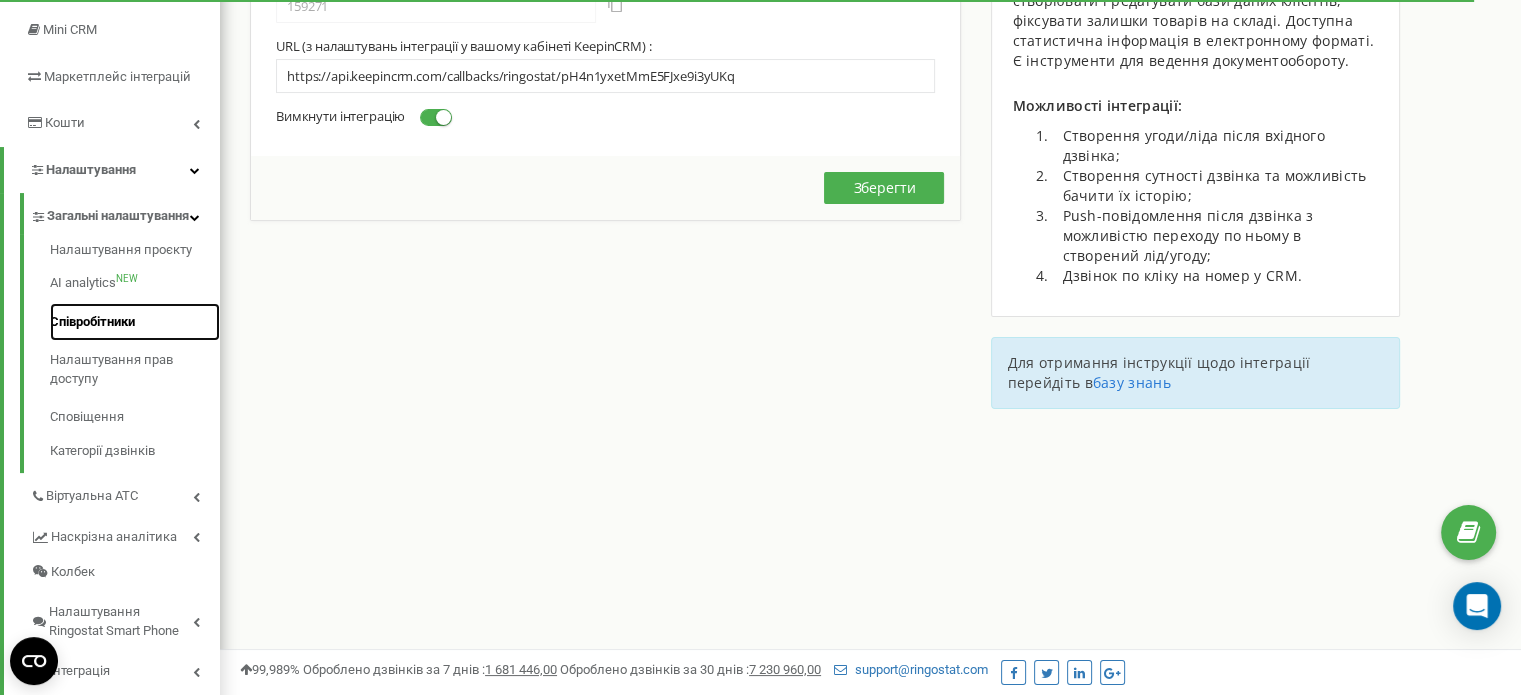 click on "Співробітники" at bounding box center (135, 322) 